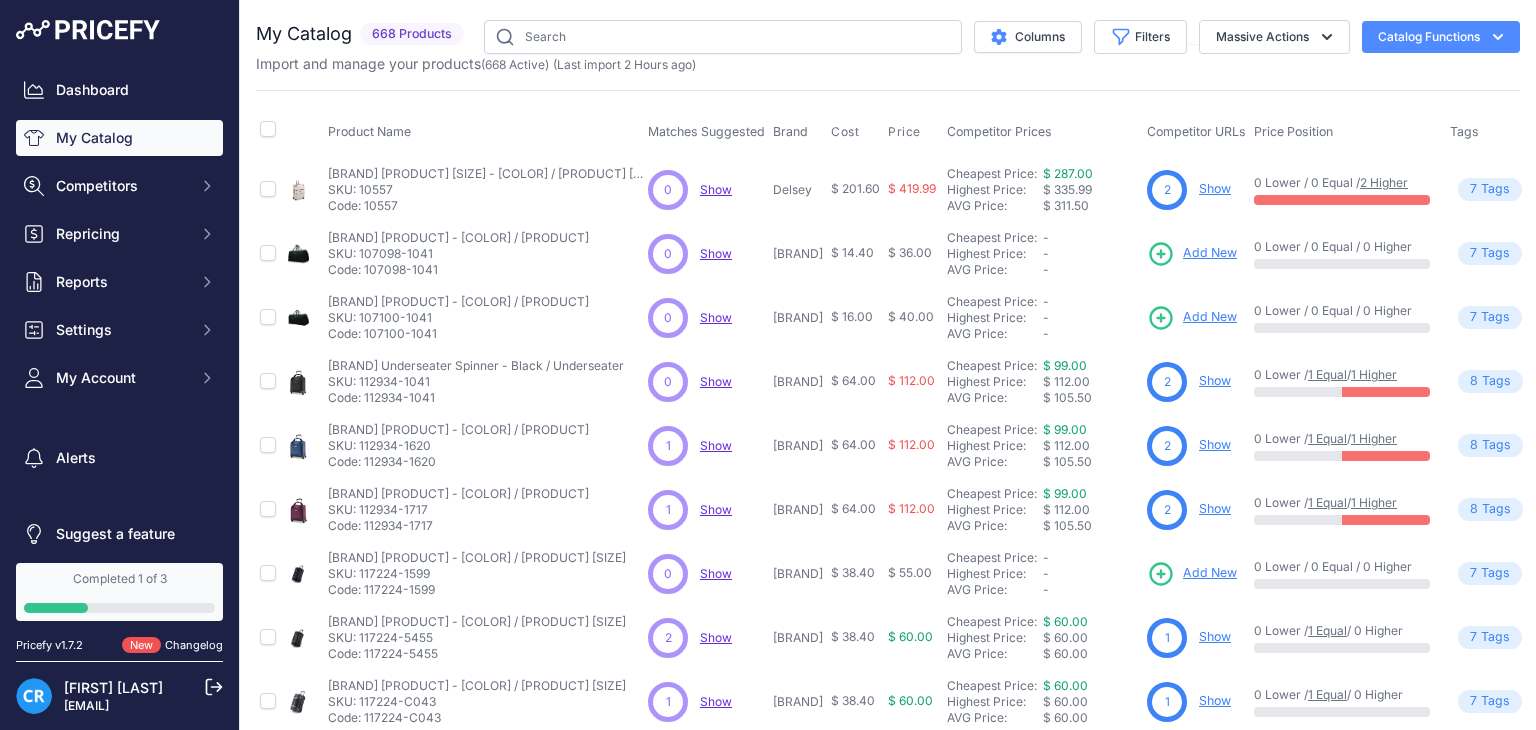 scroll, scrollTop: 0, scrollLeft: 0, axis: both 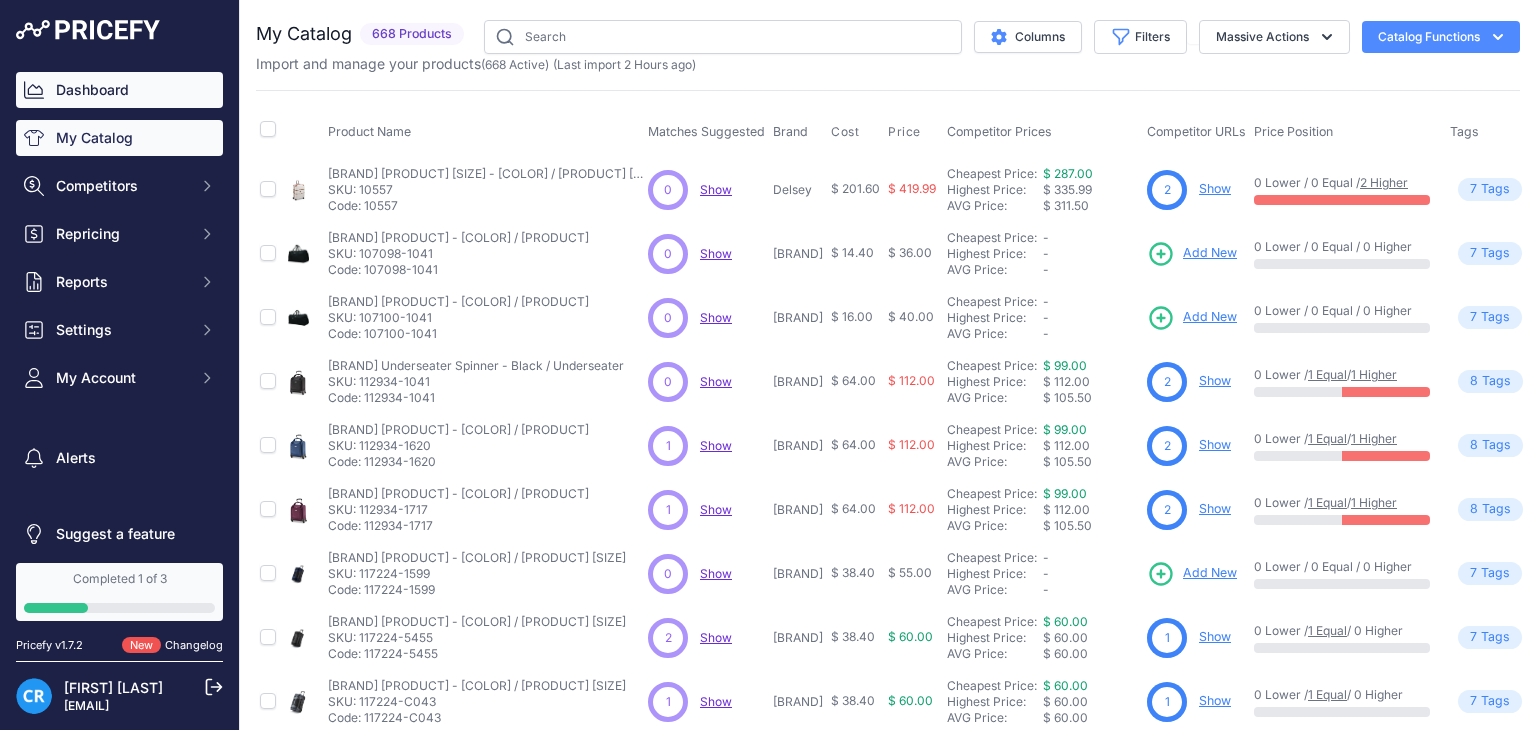 click on "Dashboard" at bounding box center (119, 90) 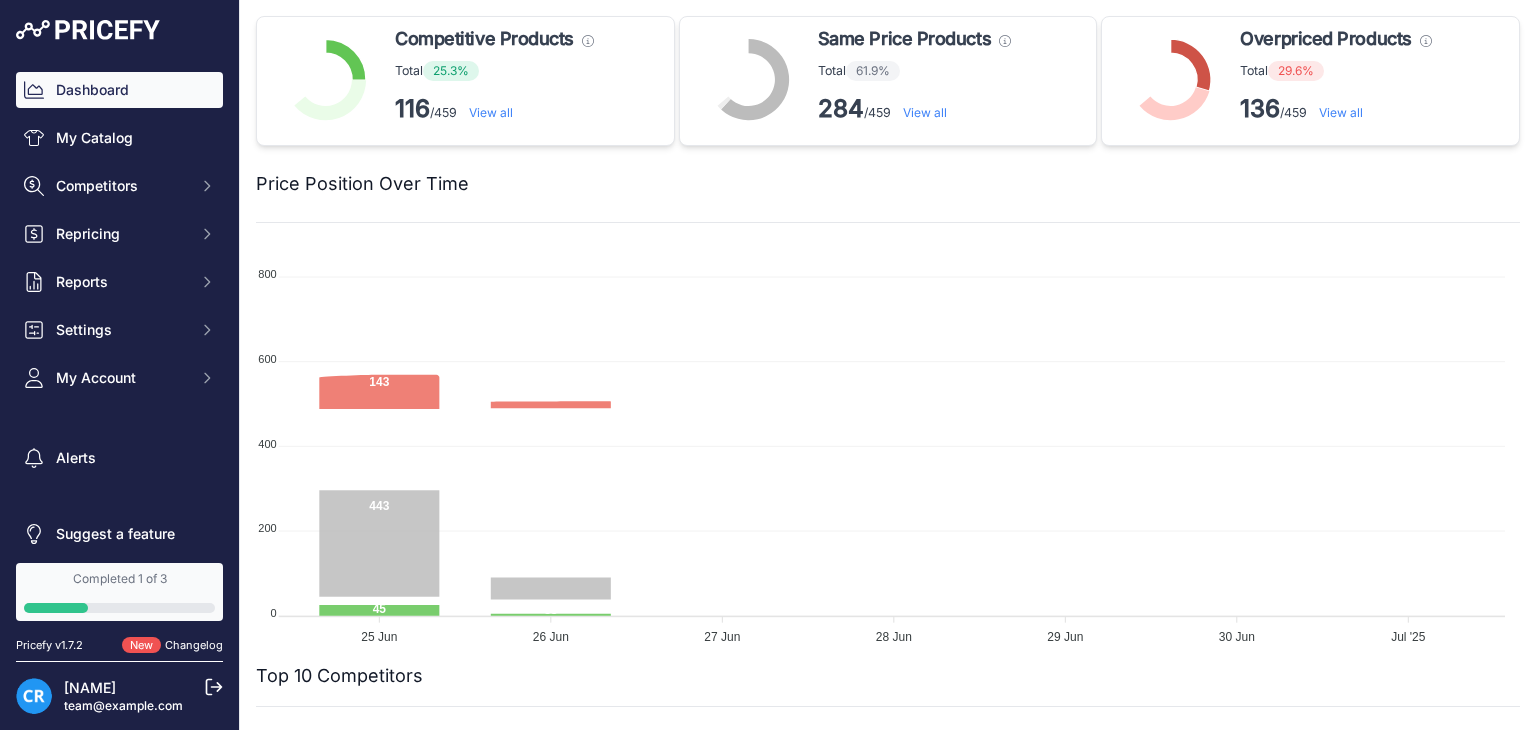 scroll, scrollTop: 0, scrollLeft: 0, axis: both 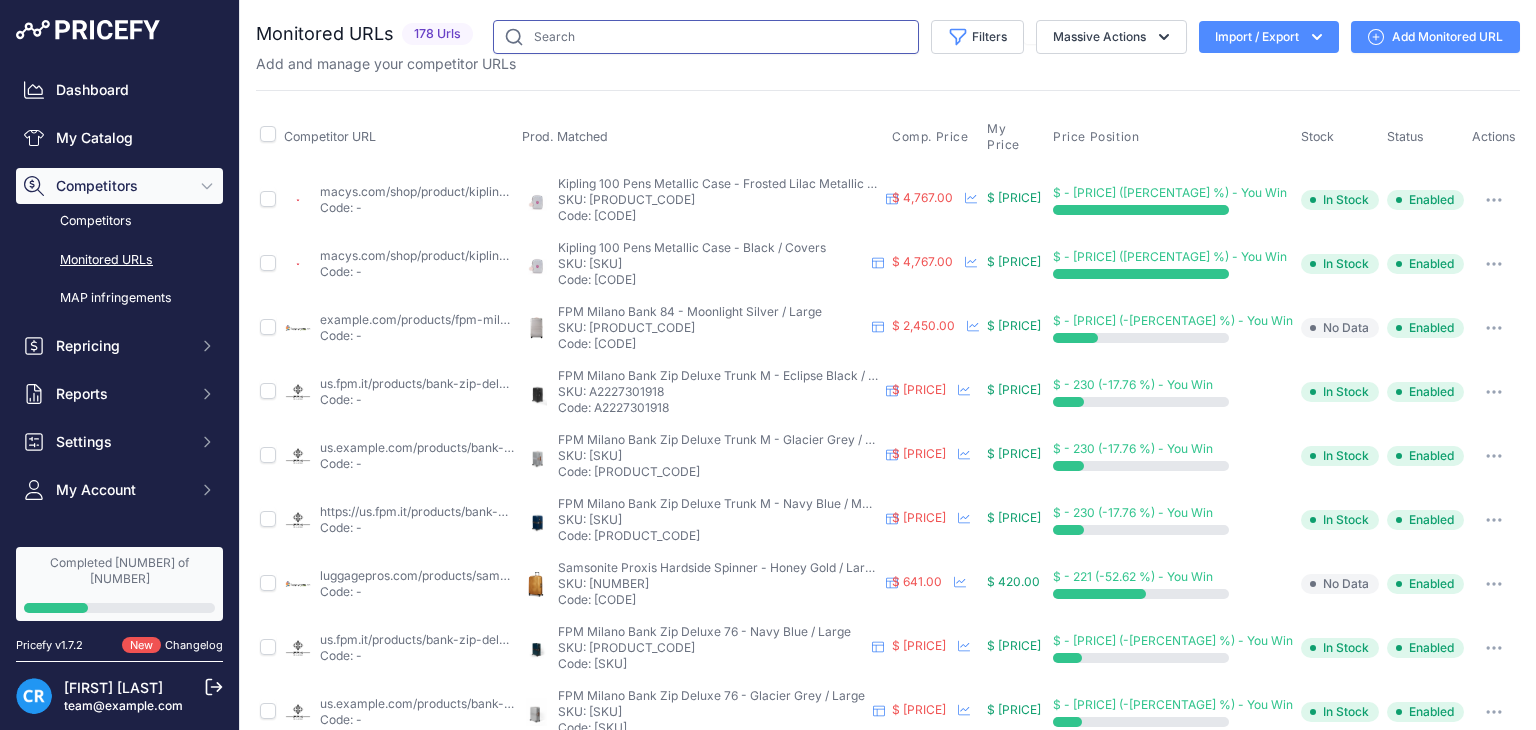 click at bounding box center [706, 37] 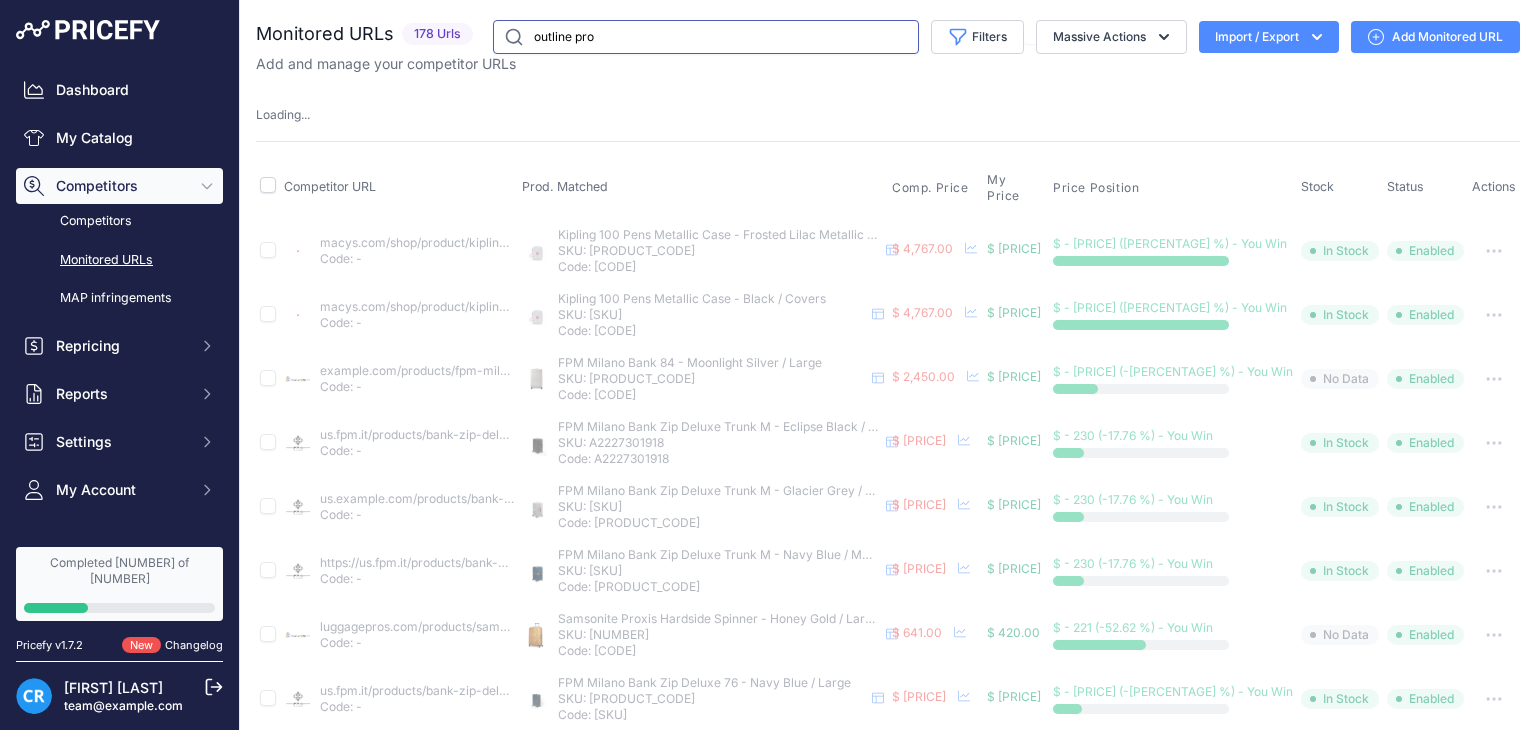 click on "outline pro" at bounding box center (706, 37) 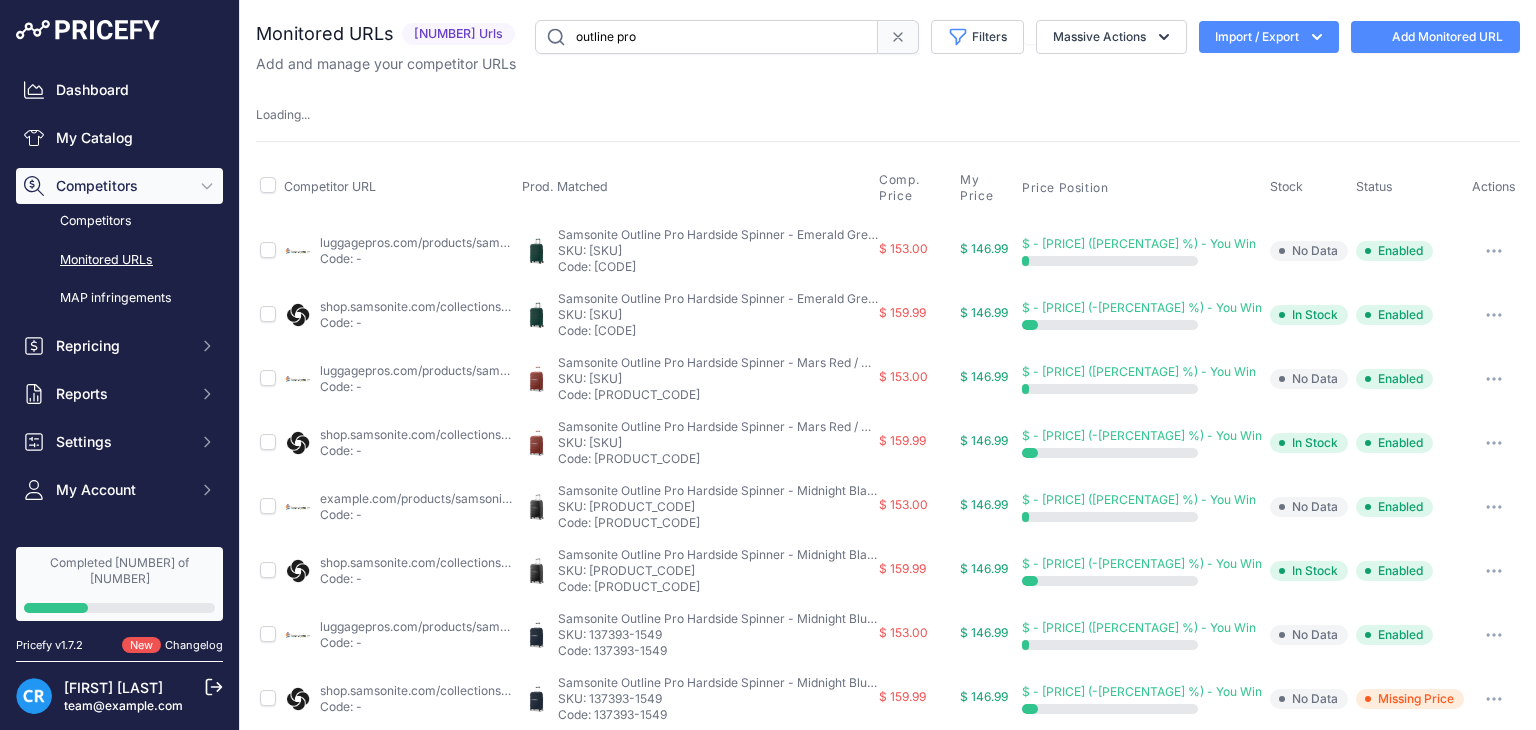 type on "outline pro" 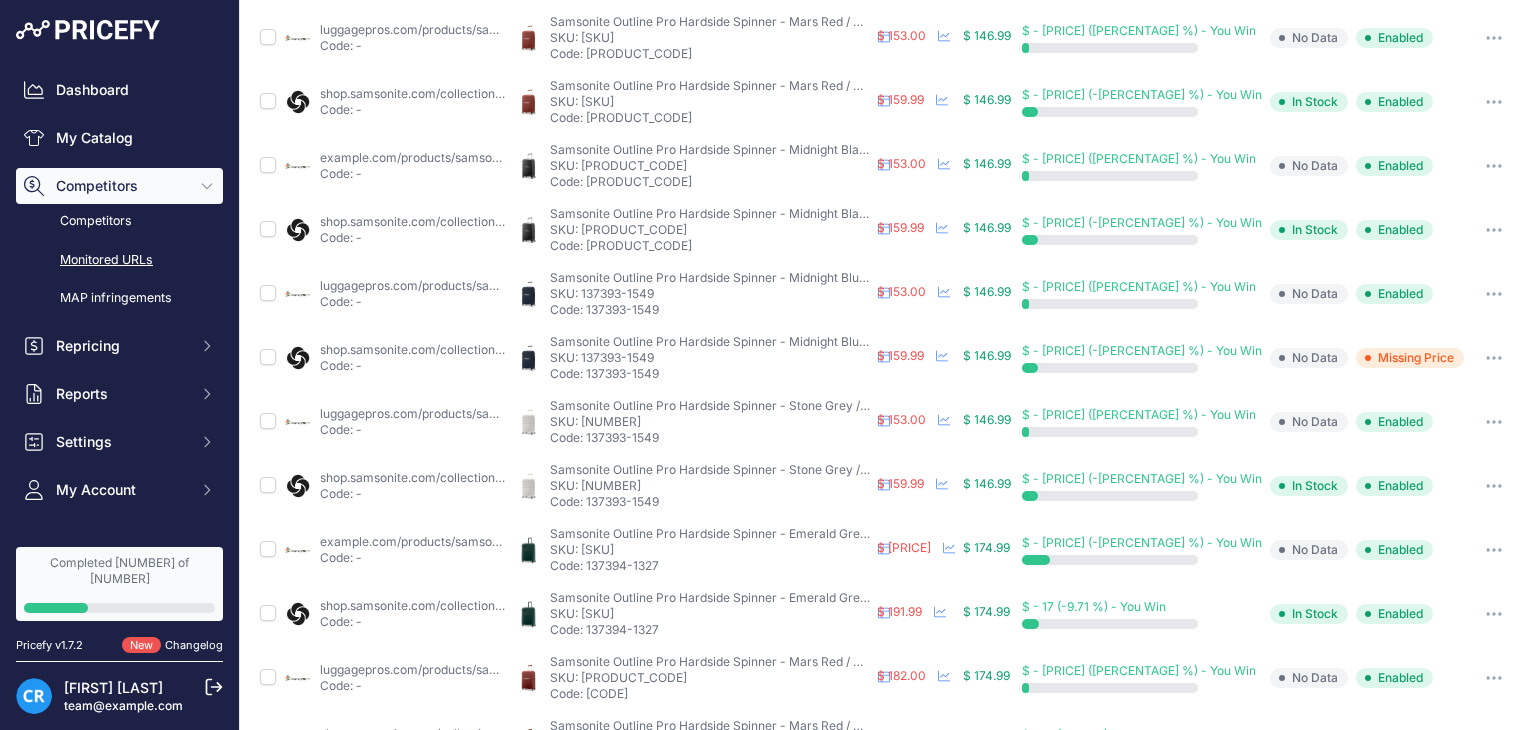 scroll, scrollTop: 300, scrollLeft: 0, axis: vertical 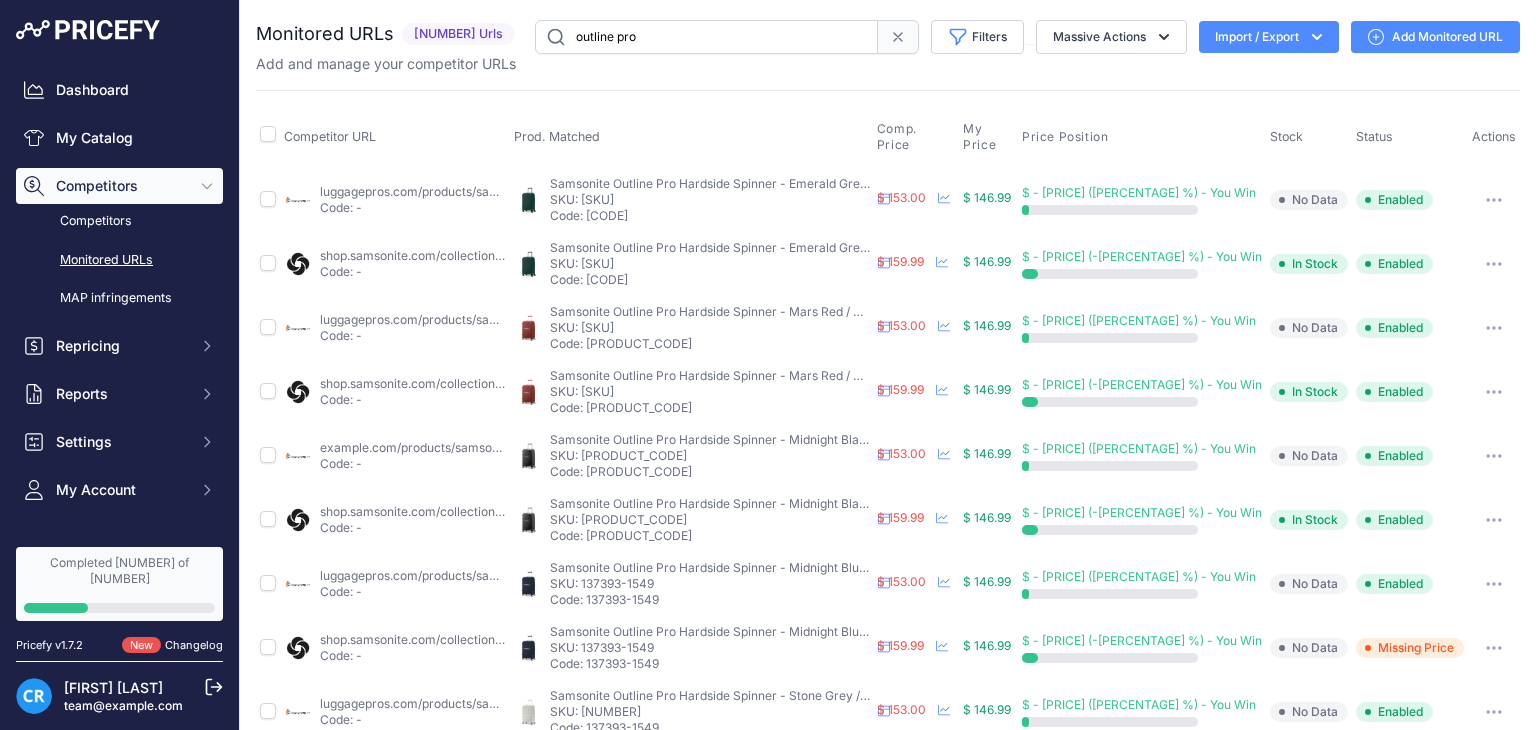 click at bounding box center [898, 37] 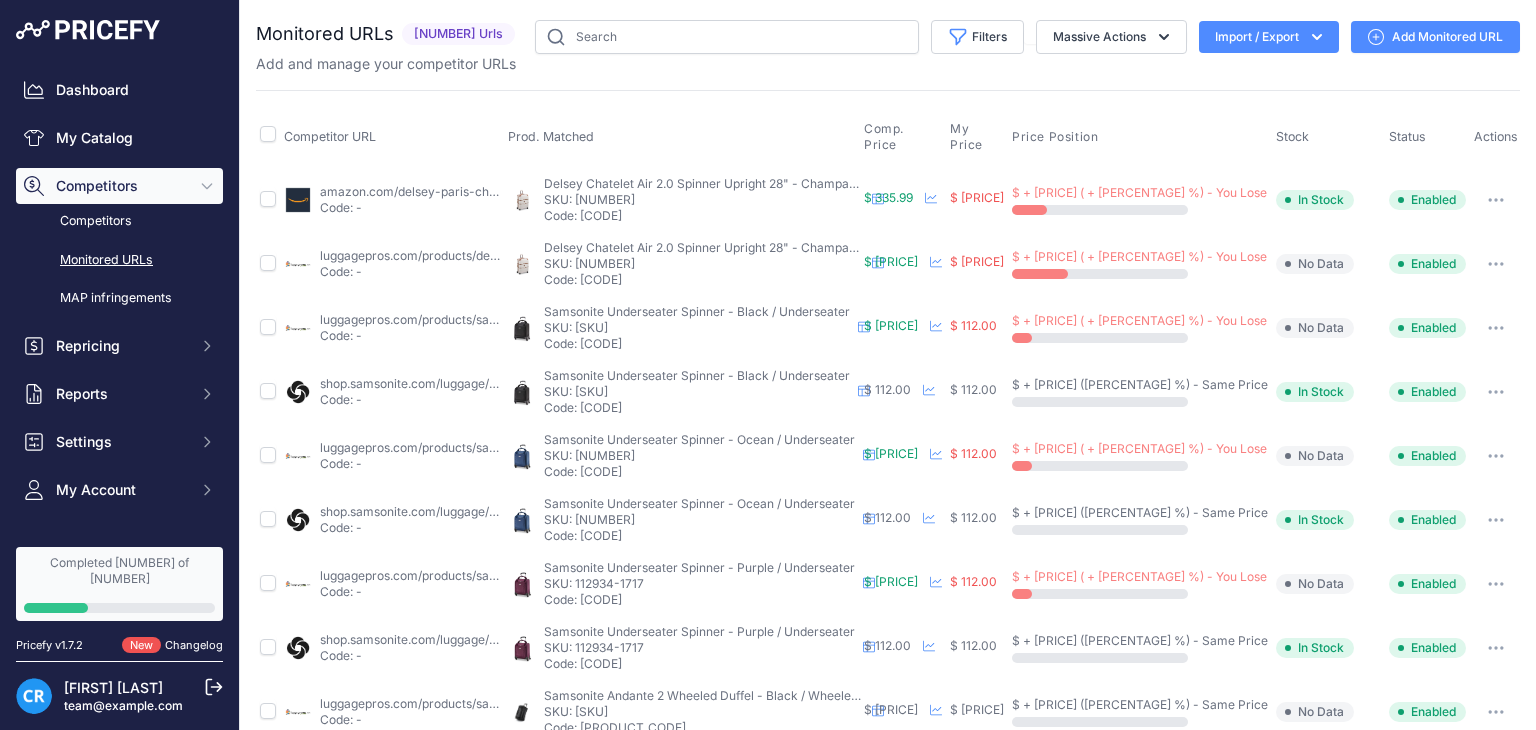 click on "Import / Export" at bounding box center (1269, 37) 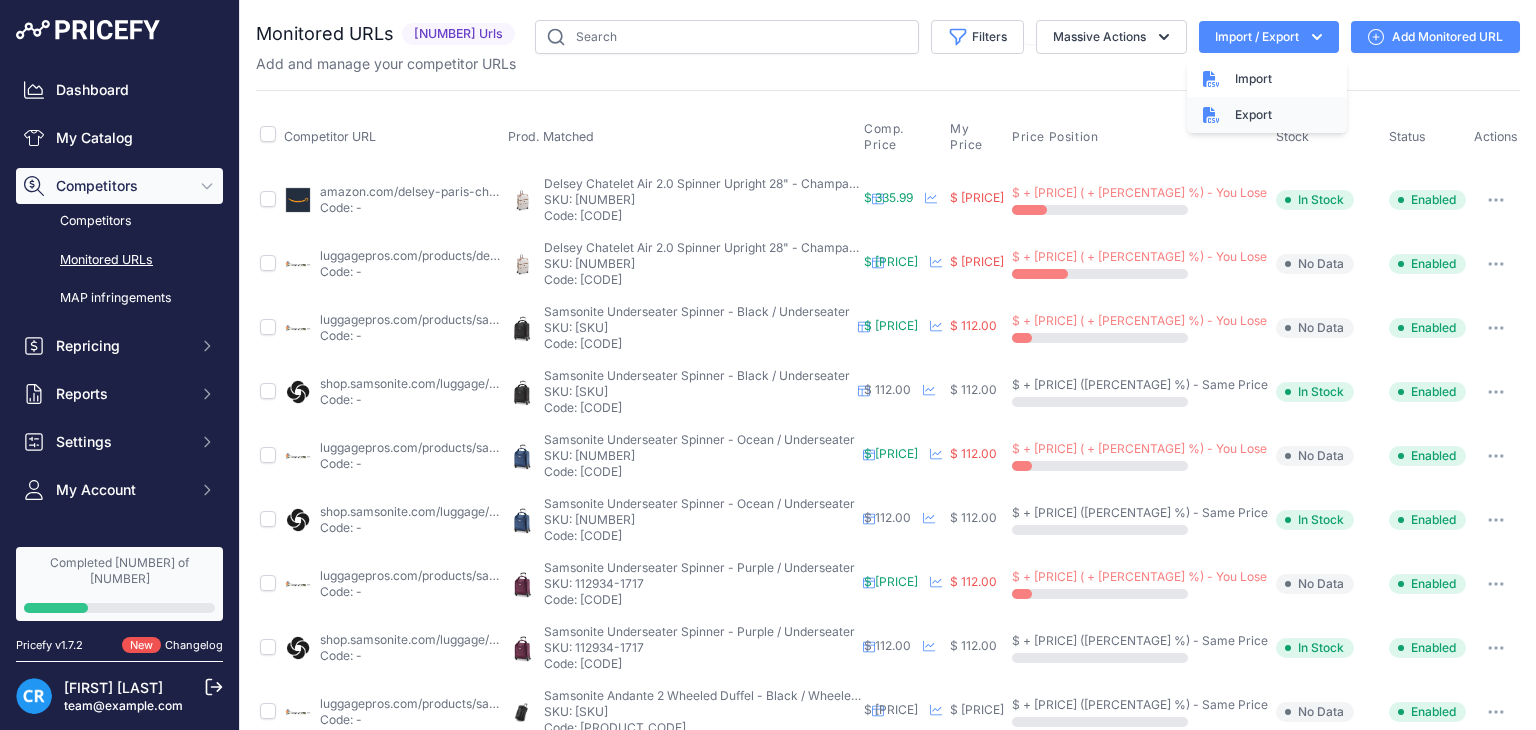 click on "Export" at bounding box center [1267, 115] 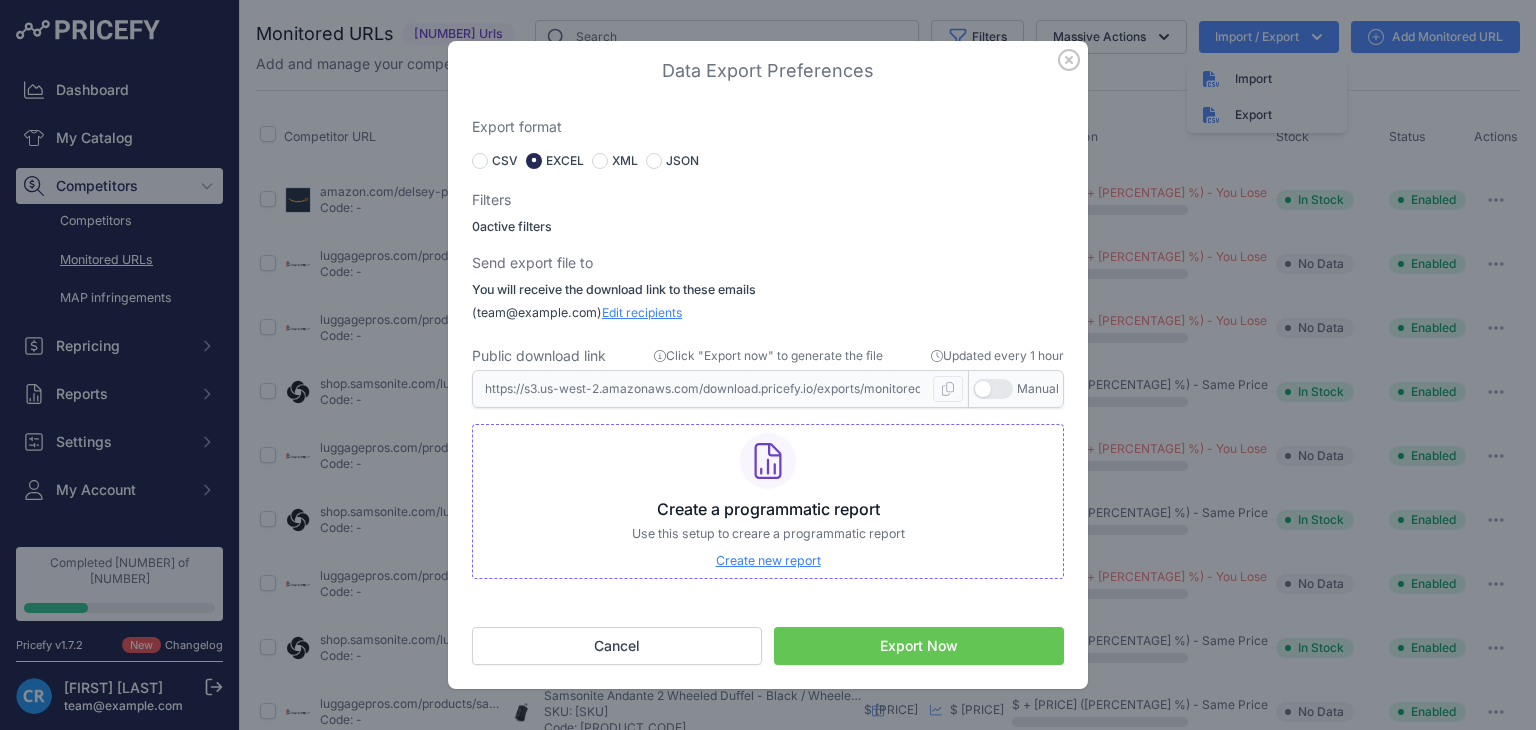 click on "Export Now" at bounding box center [919, 646] 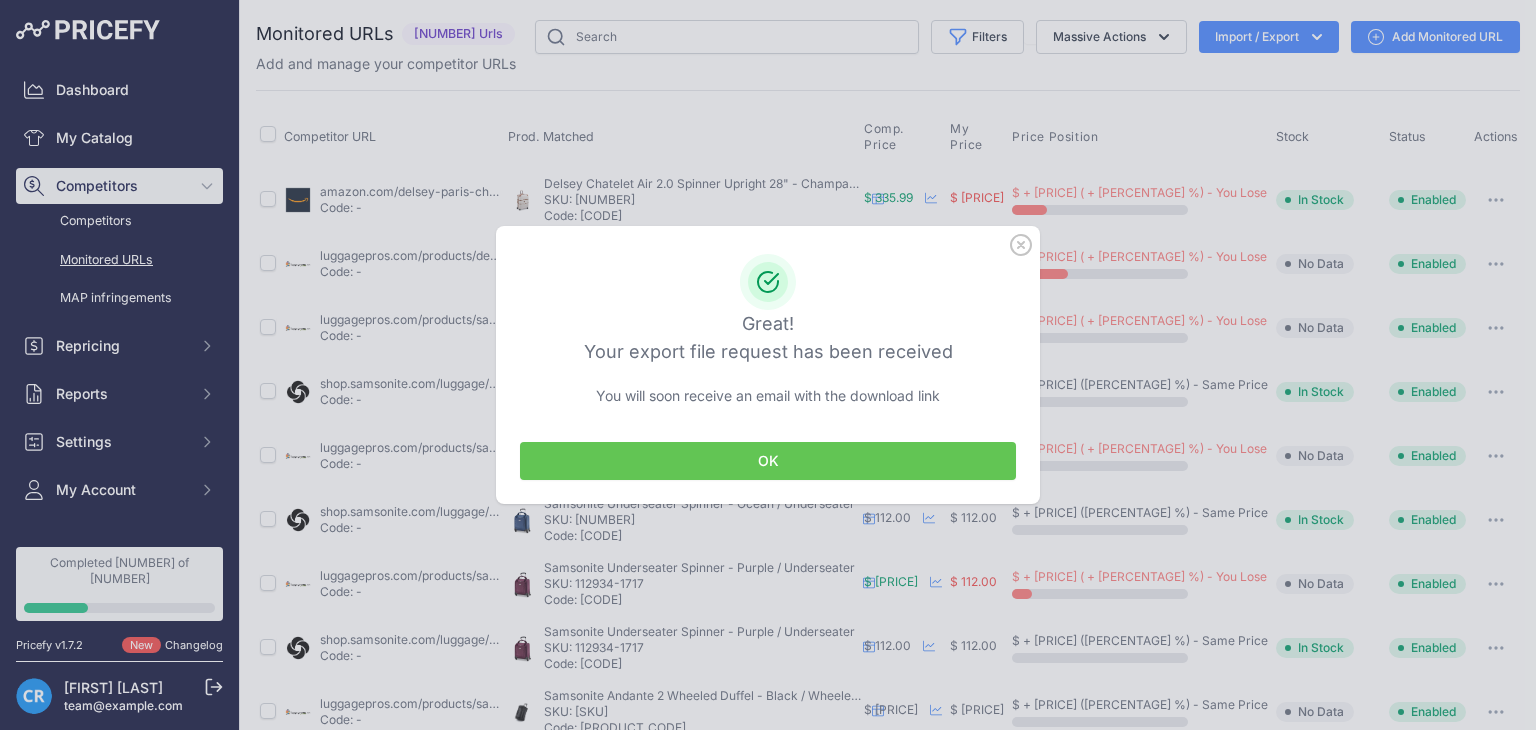 click on "OK" at bounding box center (768, 461) 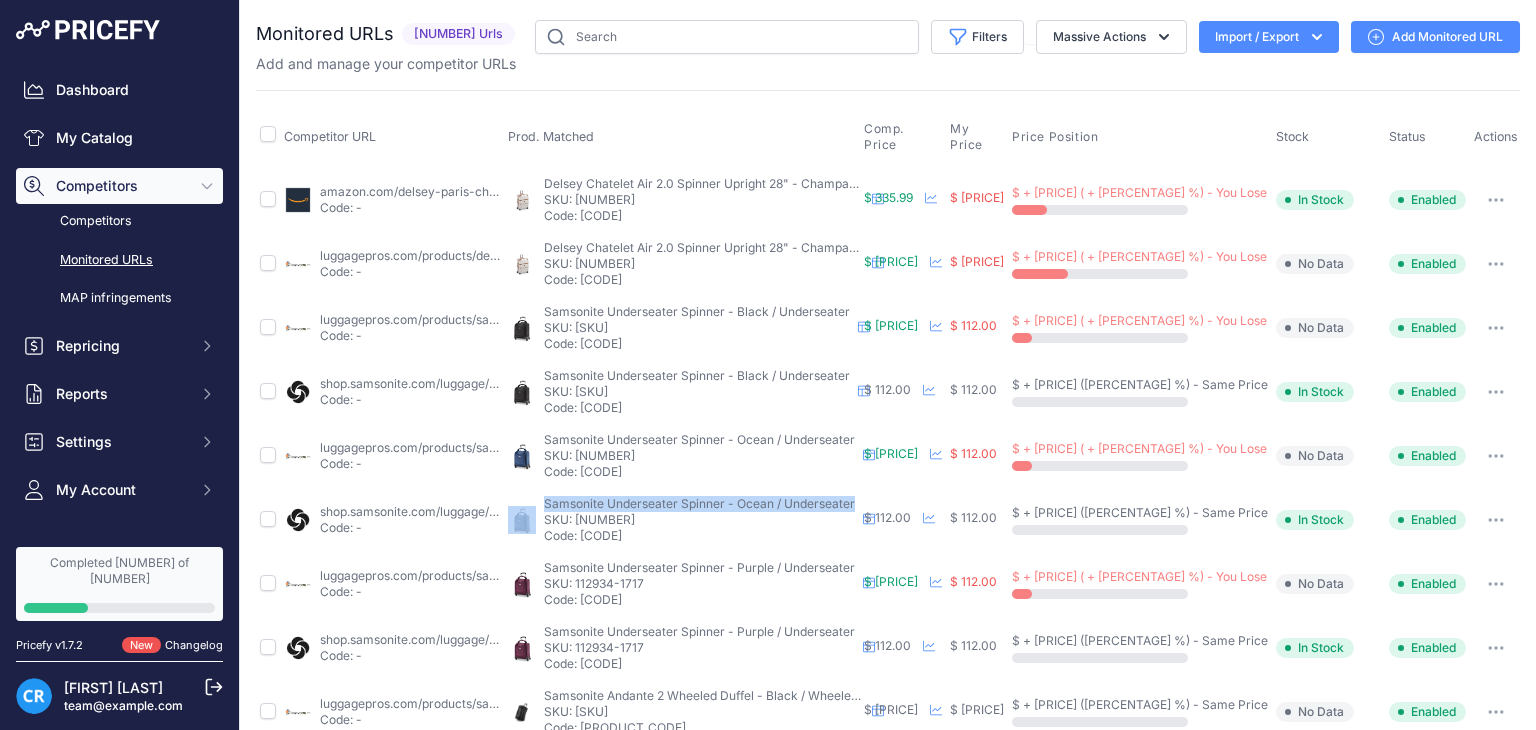 drag, startPoint x: 864, startPoint y: 498, endPoint x: 548, endPoint y: 498, distance: 316 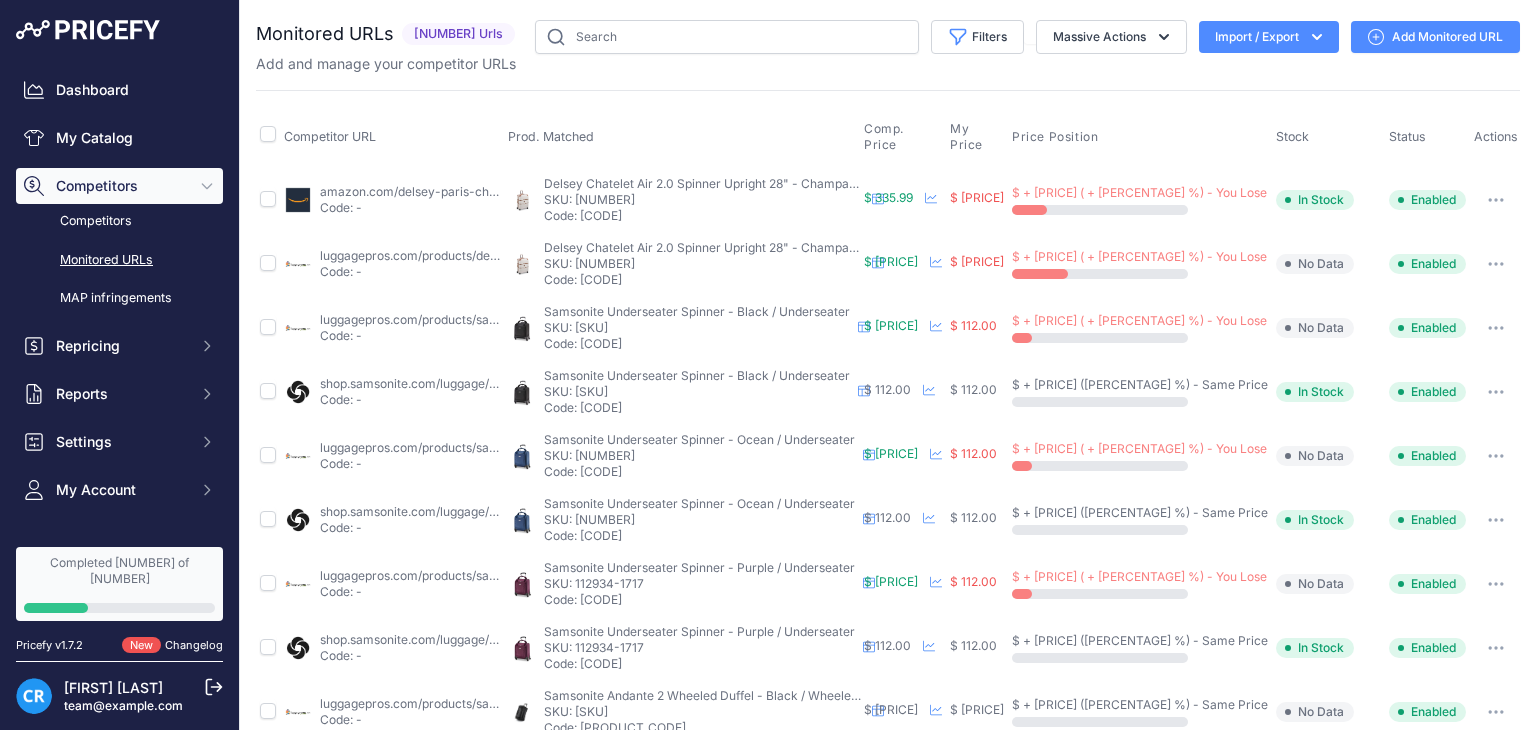 click on "Add and manage your competitor URLs" at bounding box center (888, 64) 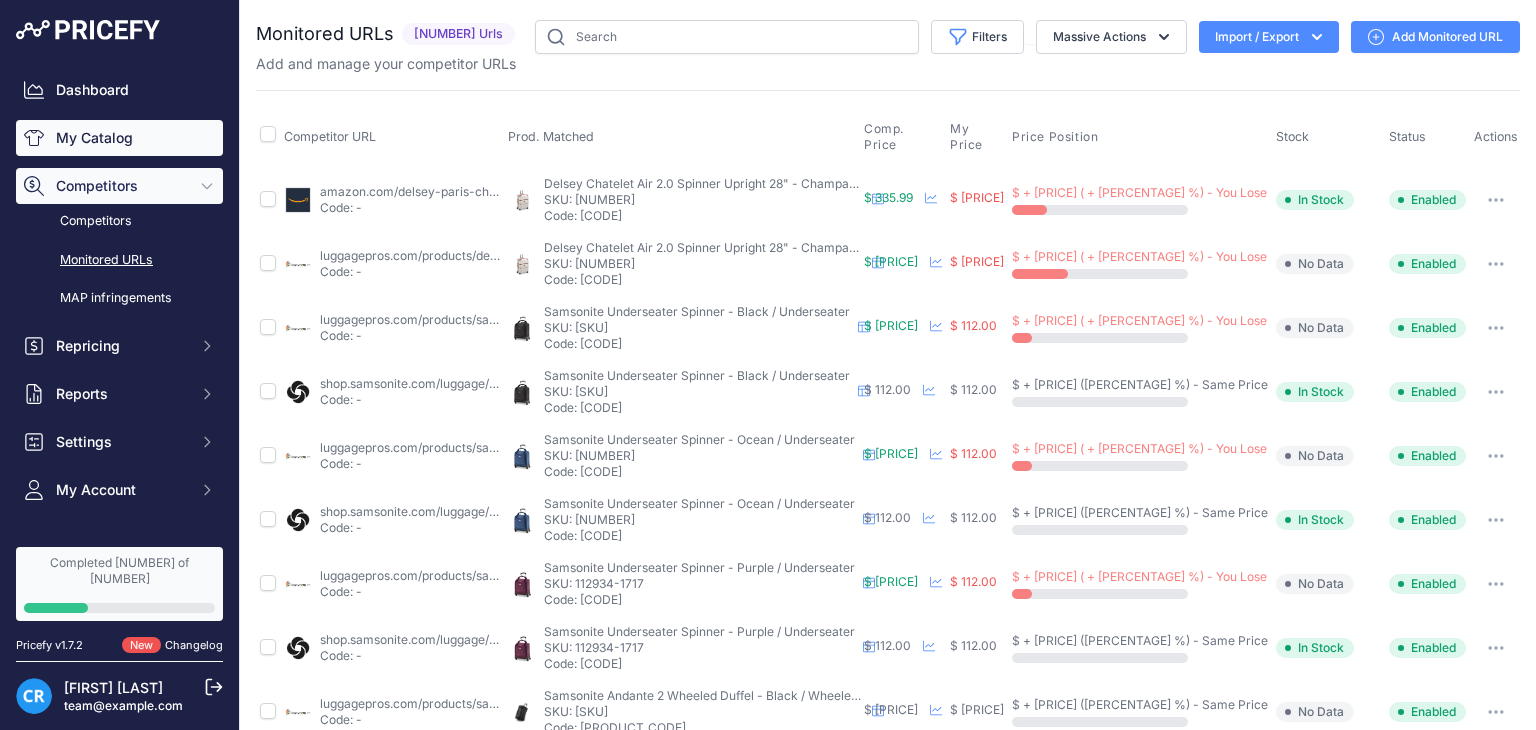 click on "My Catalog" at bounding box center (119, 138) 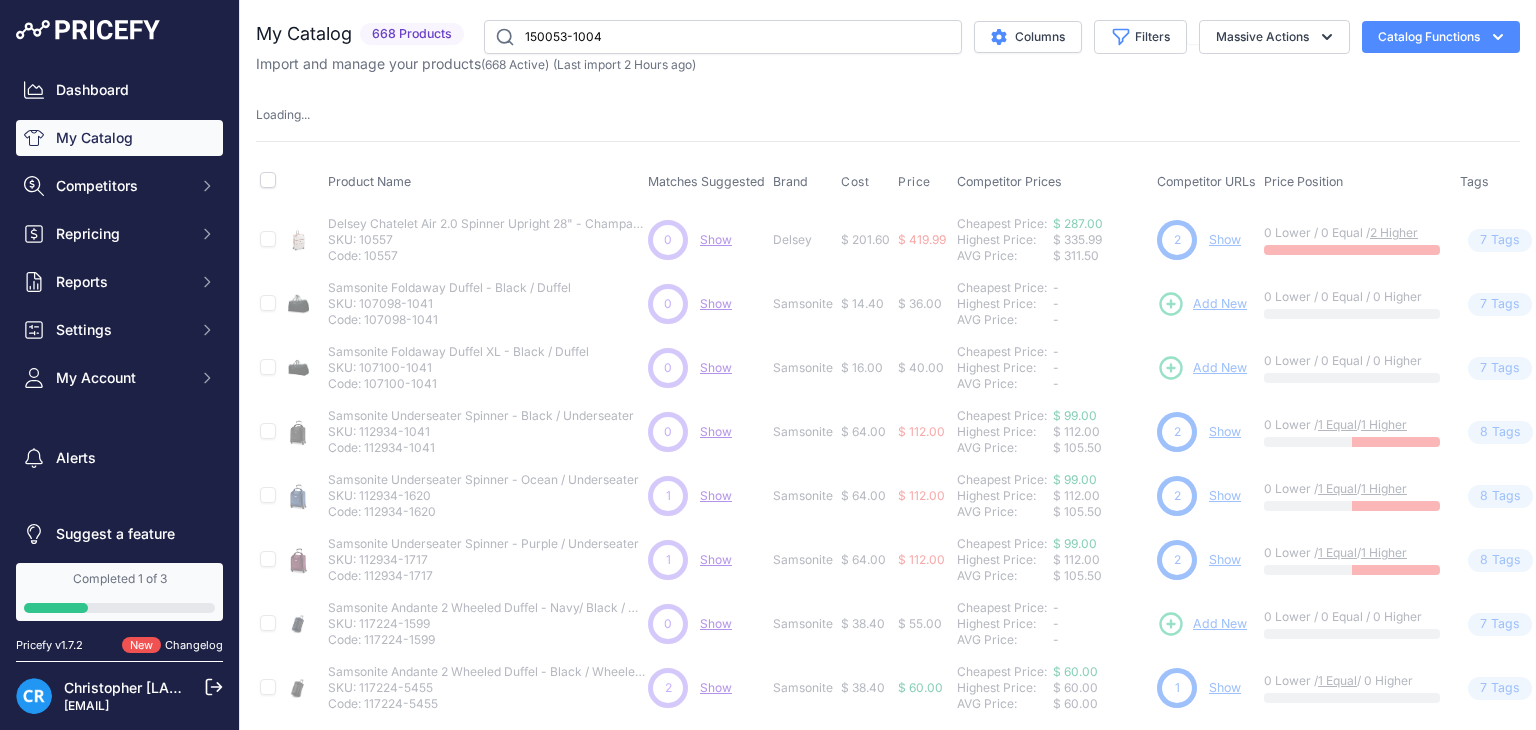 scroll, scrollTop: 0, scrollLeft: 0, axis: both 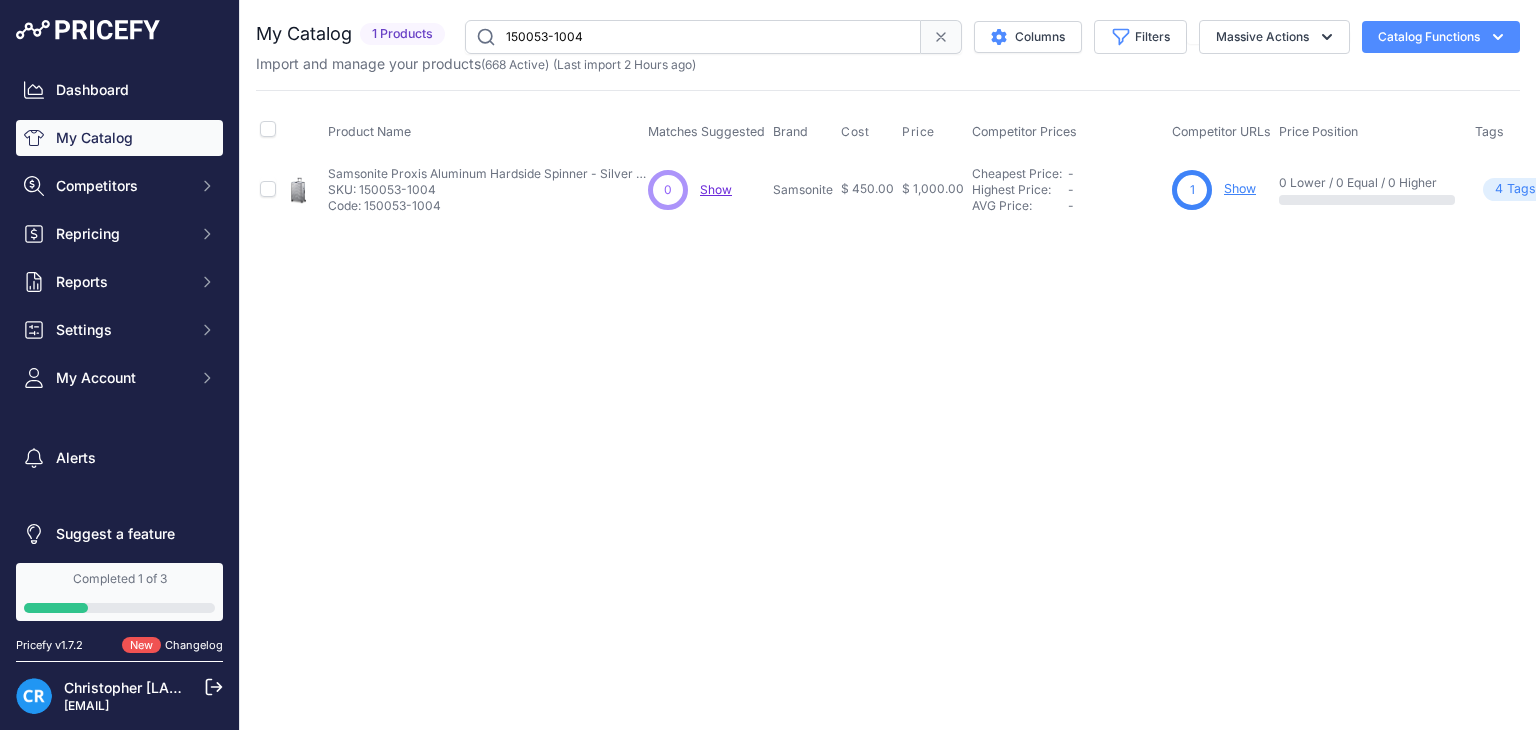 drag, startPoint x: 609, startPoint y: 35, endPoint x: 324, endPoint y: 33, distance: 285.00702 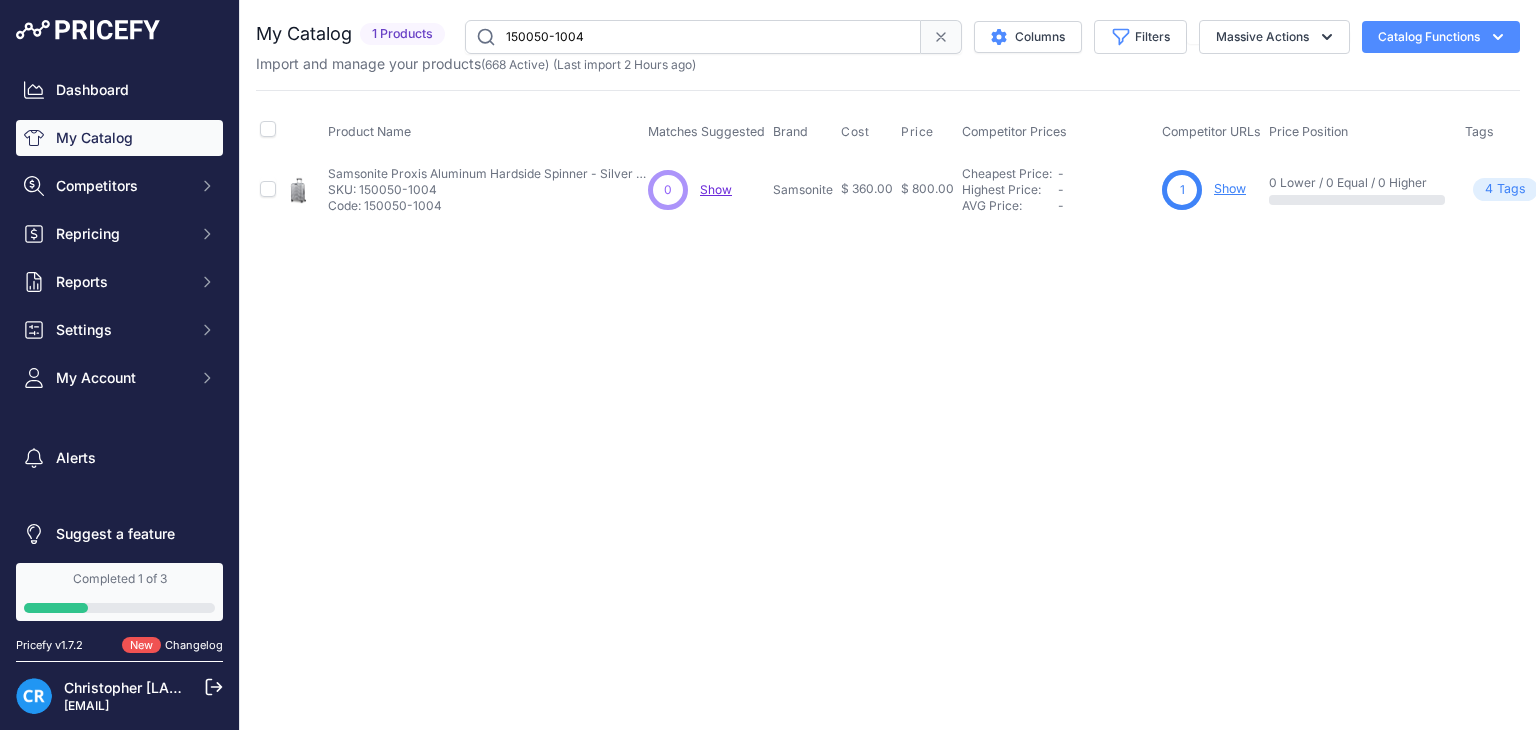 drag, startPoint x: 596, startPoint y: 33, endPoint x: 372, endPoint y: 31, distance: 224.00893 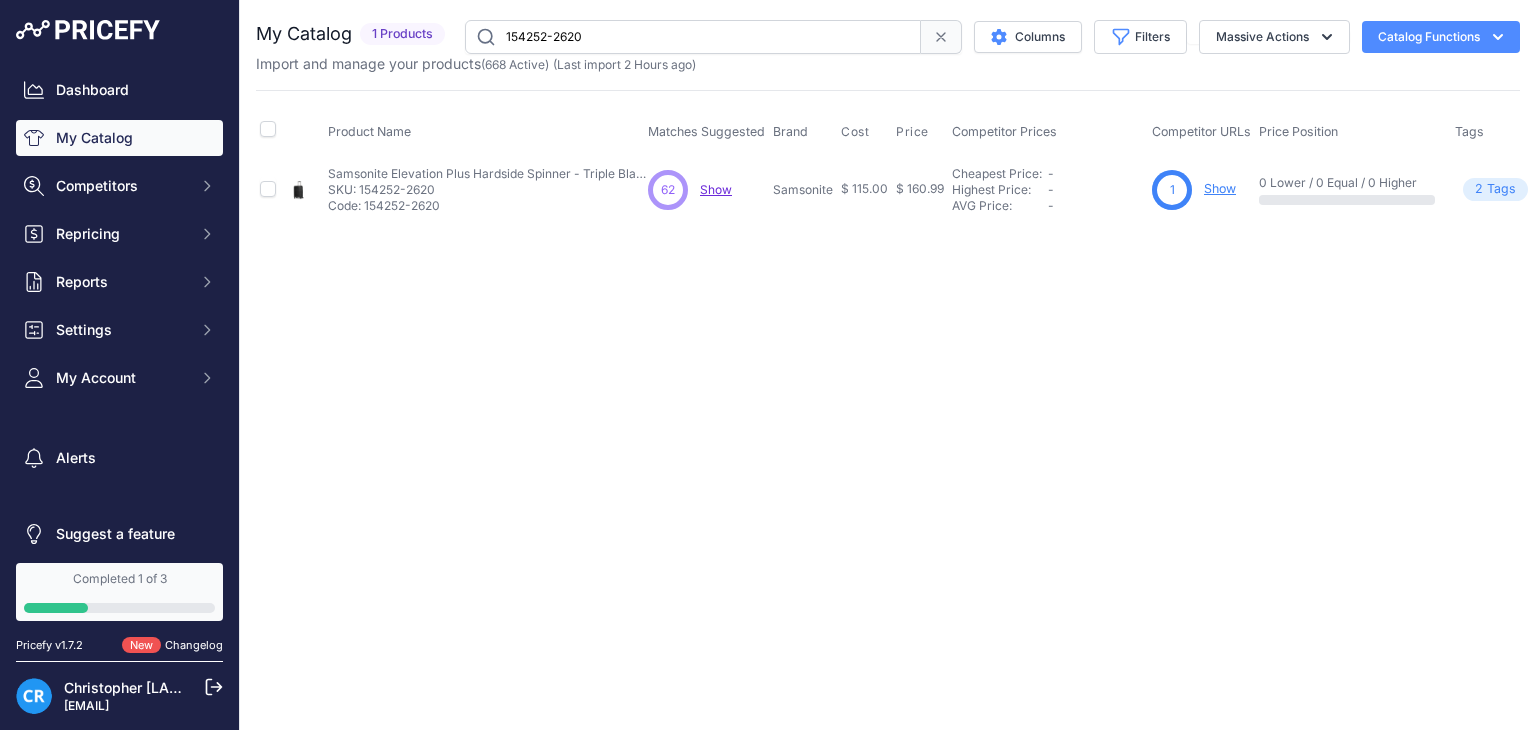 drag, startPoint x: 580, startPoint y: 26, endPoint x: 404, endPoint y: 25, distance: 176.00284 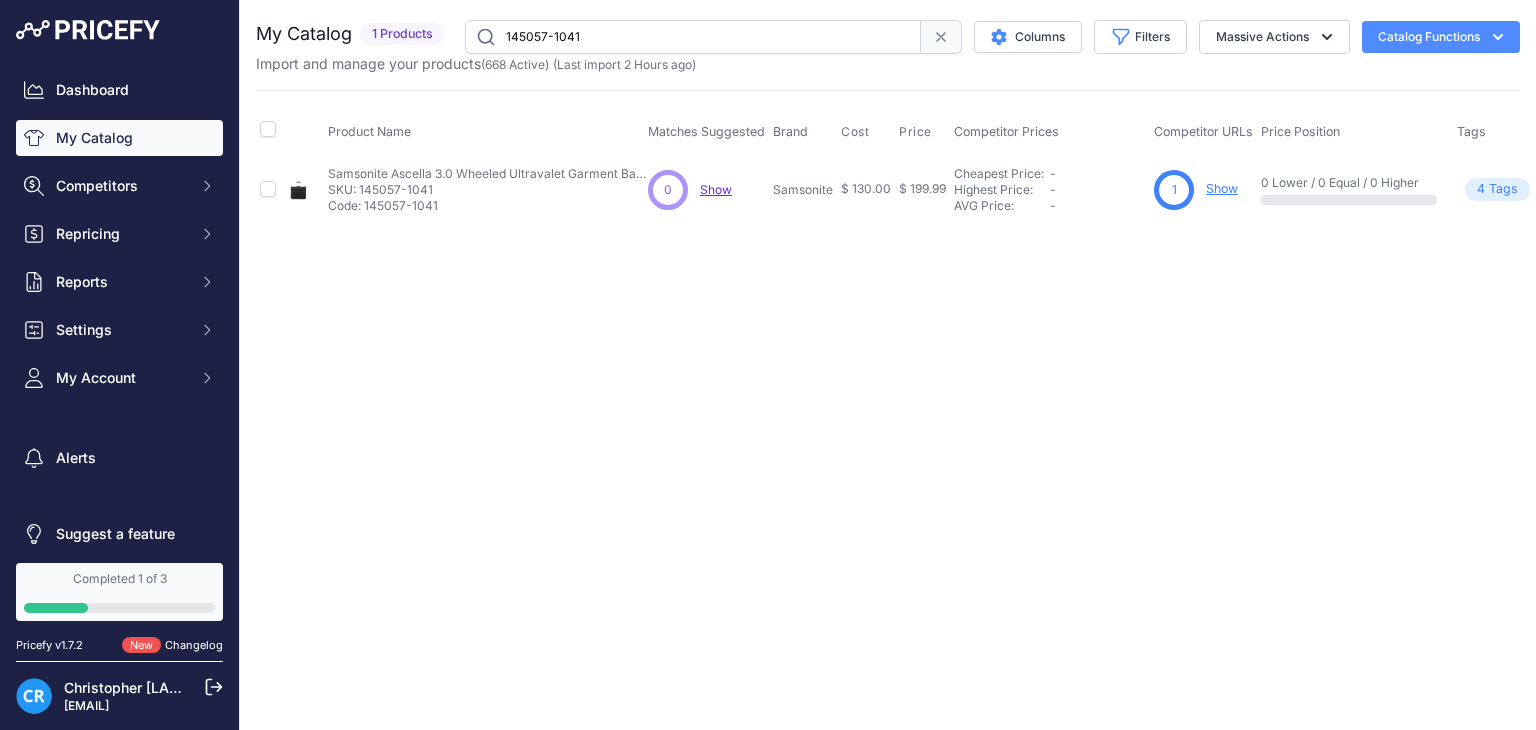 drag, startPoint x: 629, startPoint y: 34, endPoint x: 388, endPoint y: 53, distance: 241.7478 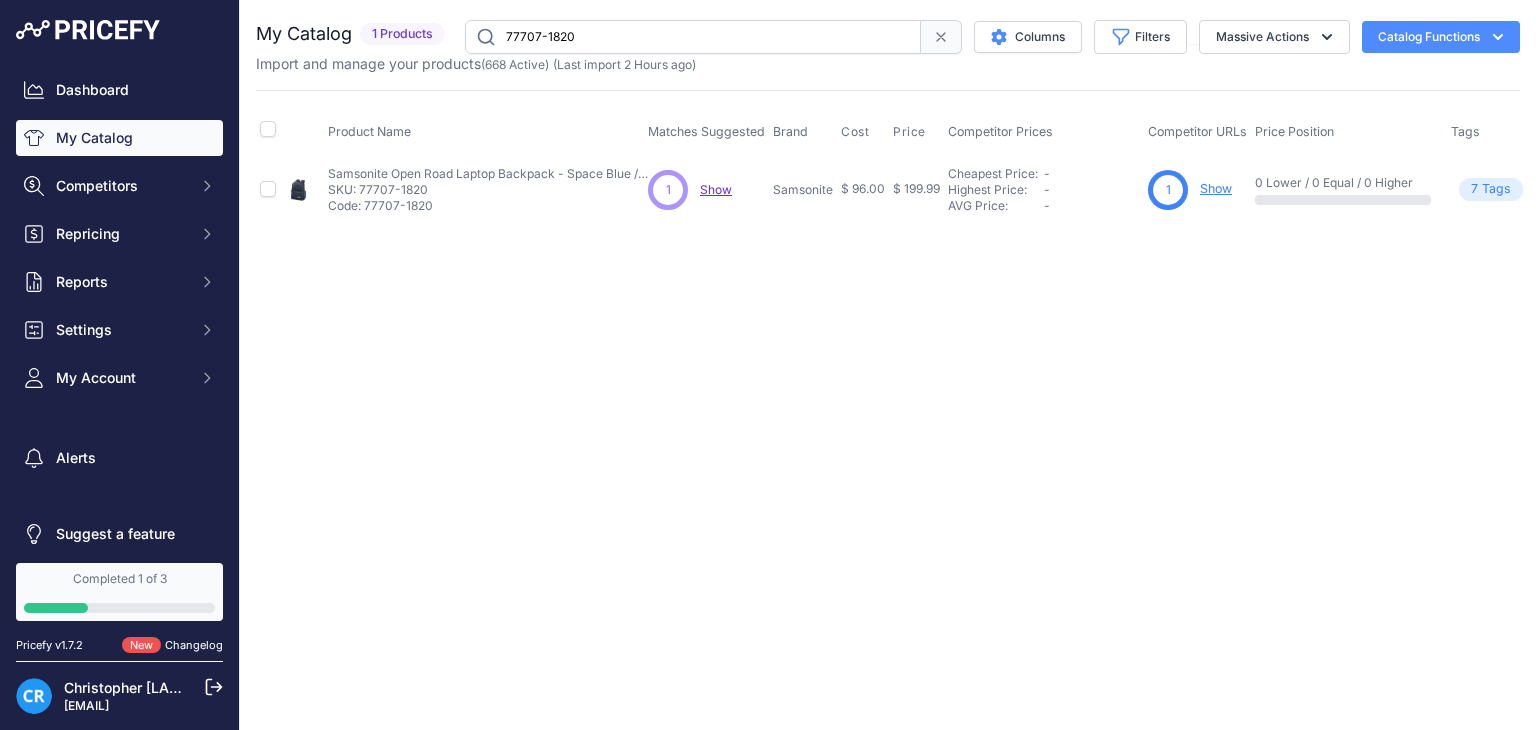 drag, startPoint x: 740, startPoint y: 32, endPoint x: 393, endPoint y: 58, distance: 347.9727 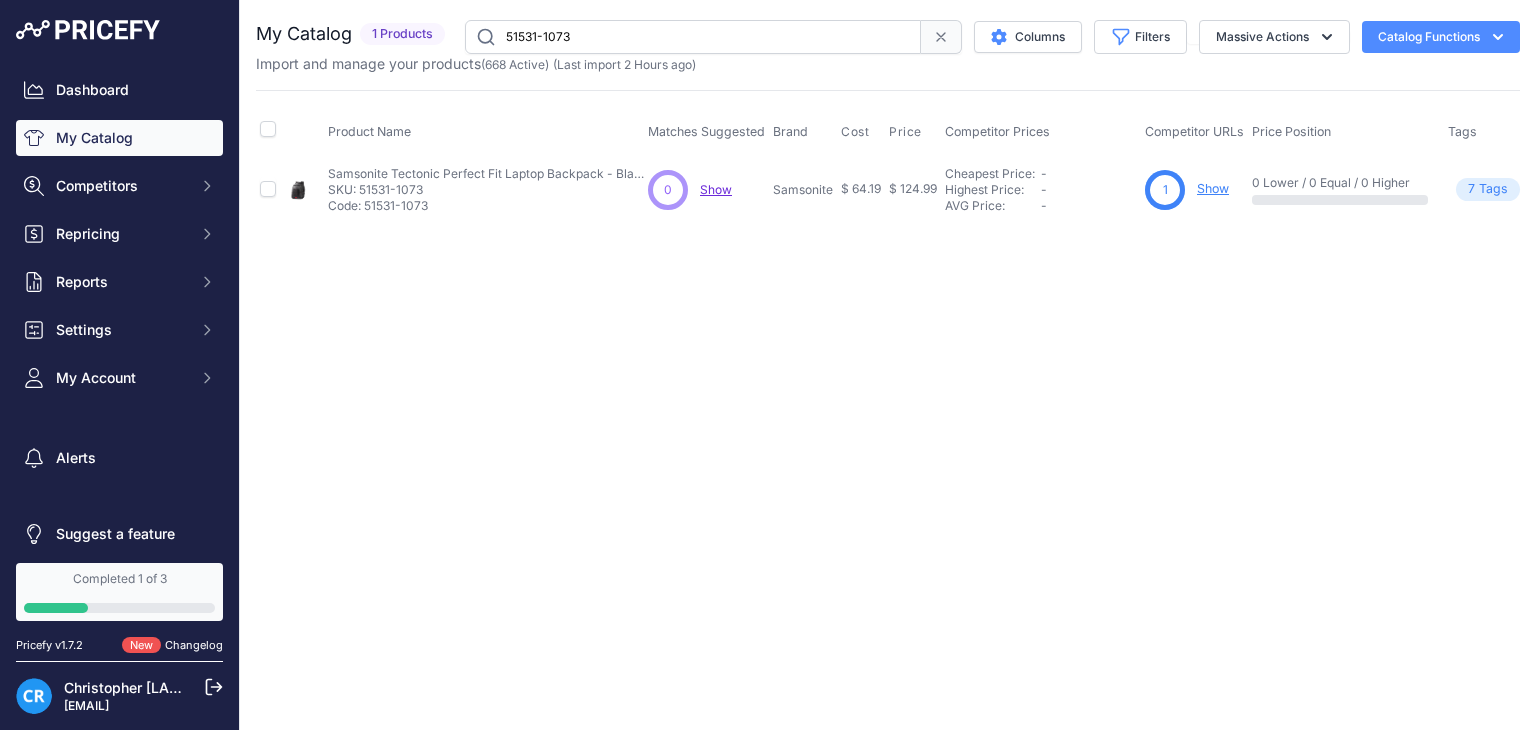 drag, startPoint x: 534, startPoint y: 33, endPoint x: 372, endPoint y: 33, distance: 162 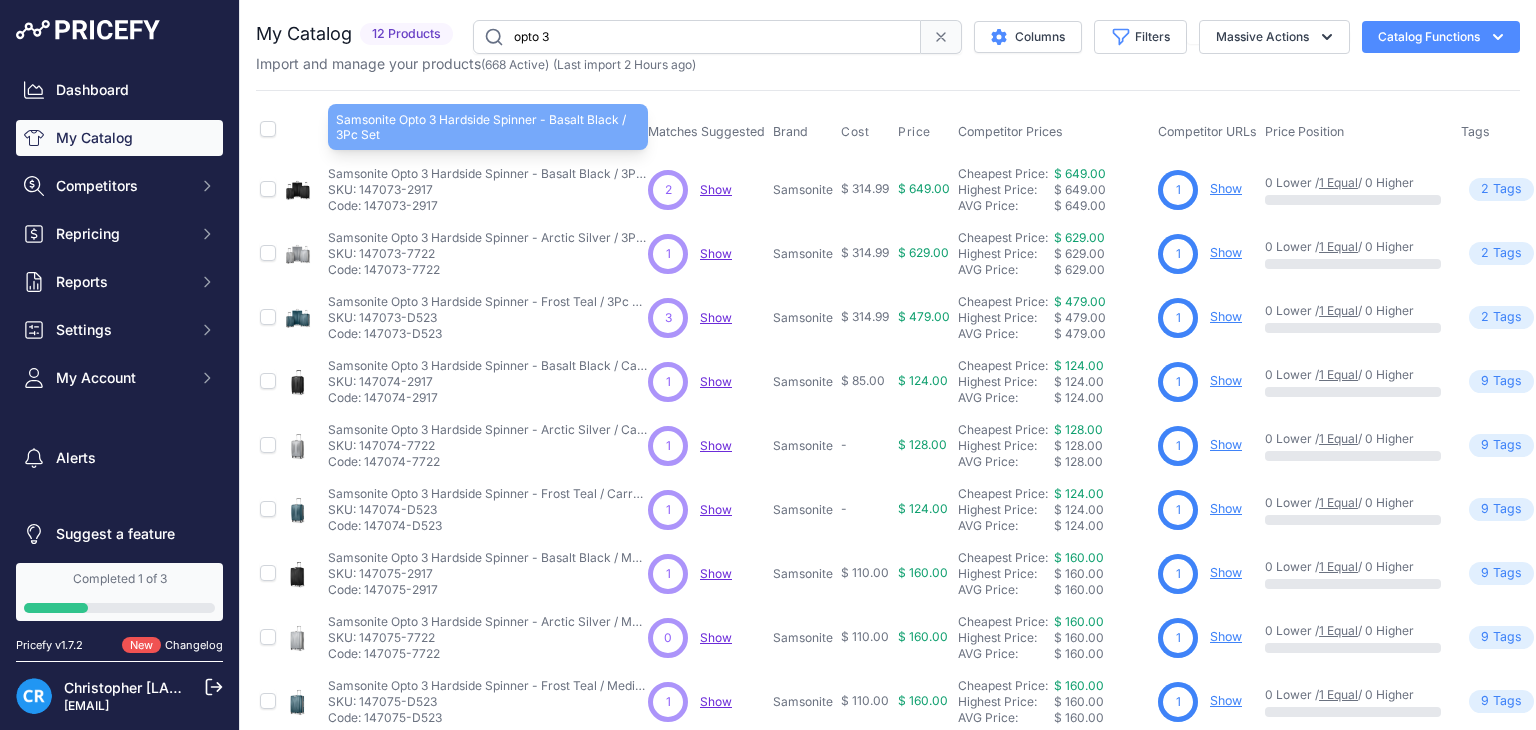 drag, startPoint x: 328, startPoint y: 166, endPoint x: 529, endPoint y: 167, distance: 201.00249 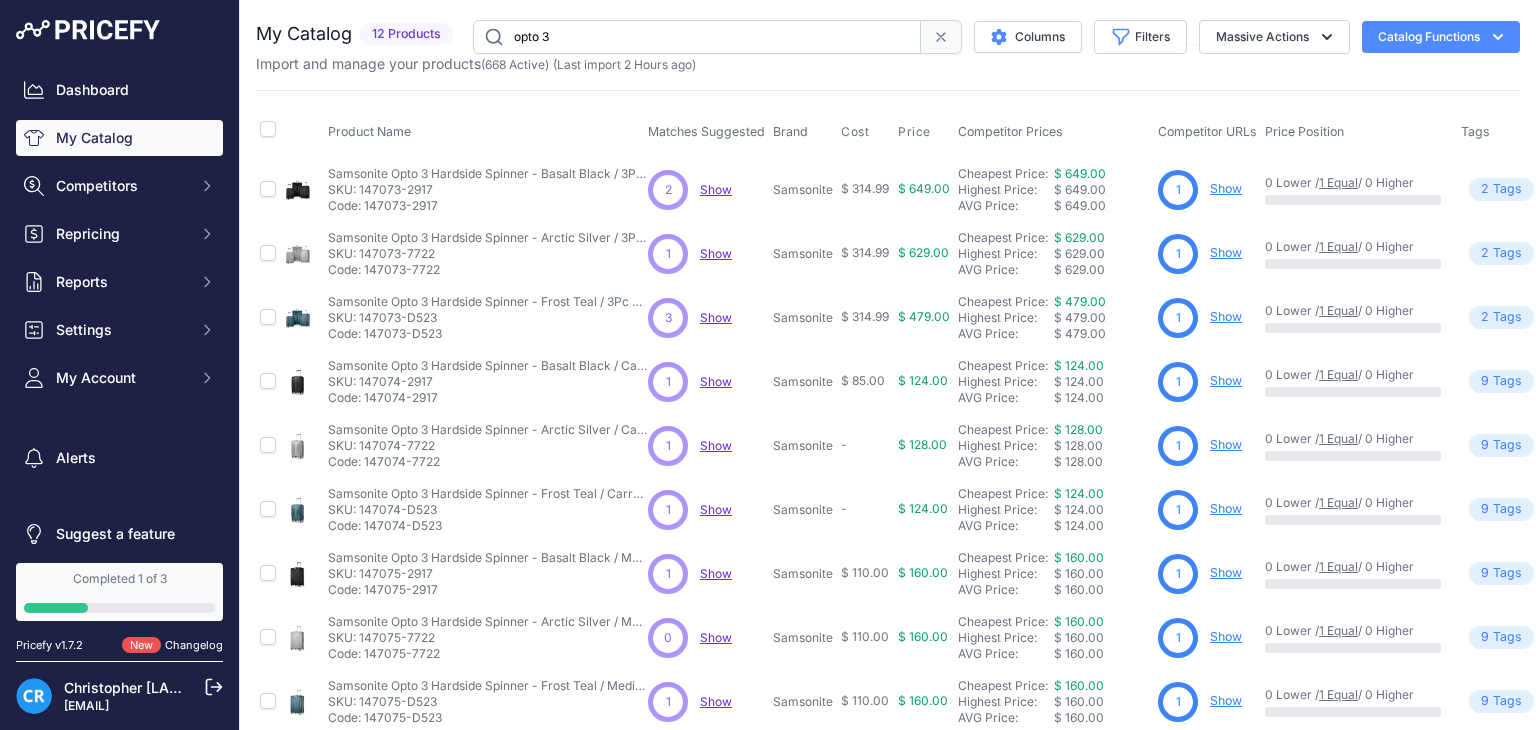 copy on "Samsonite Opto 3 Hardside Spinner" 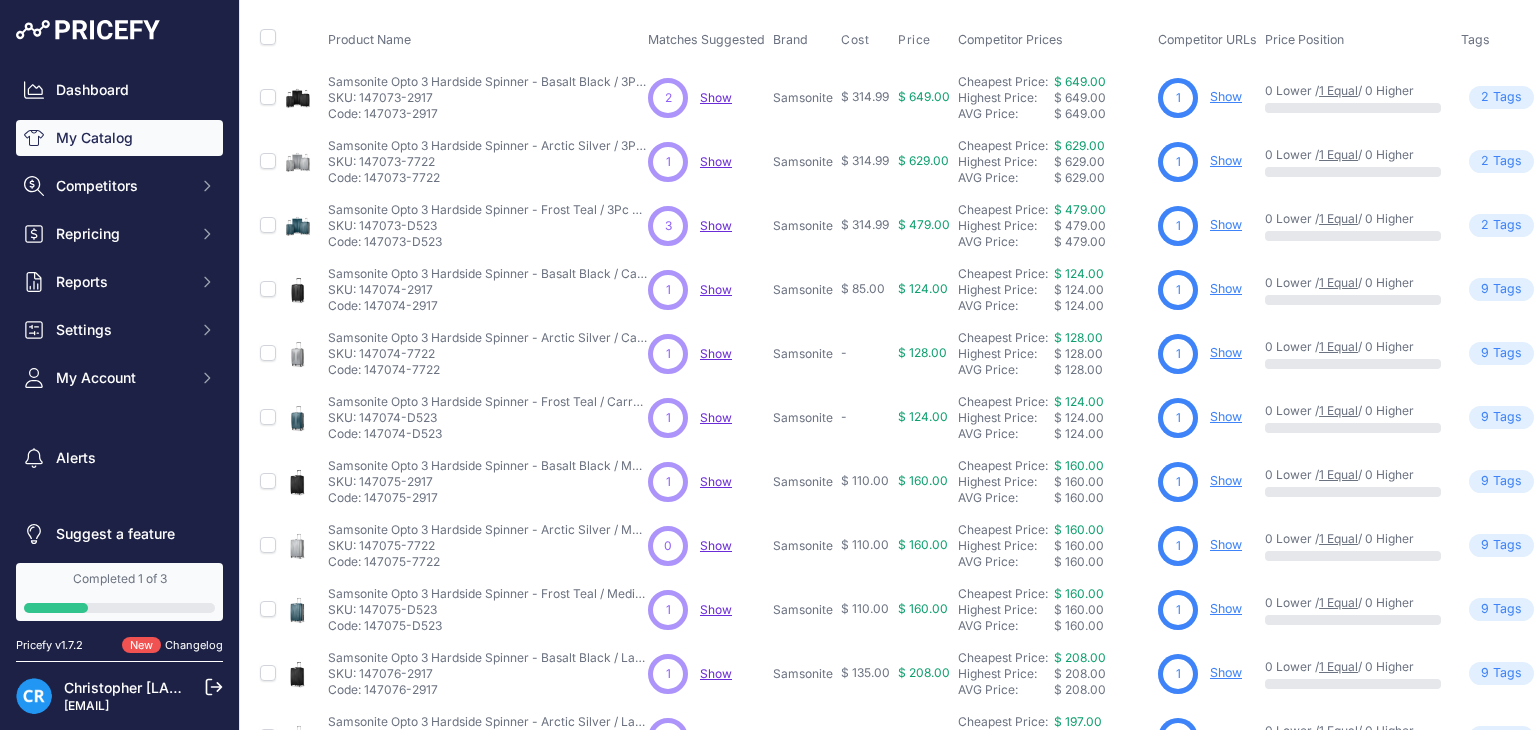 scroll, scrollTop: 0, scrollLeft: 0, axis: both 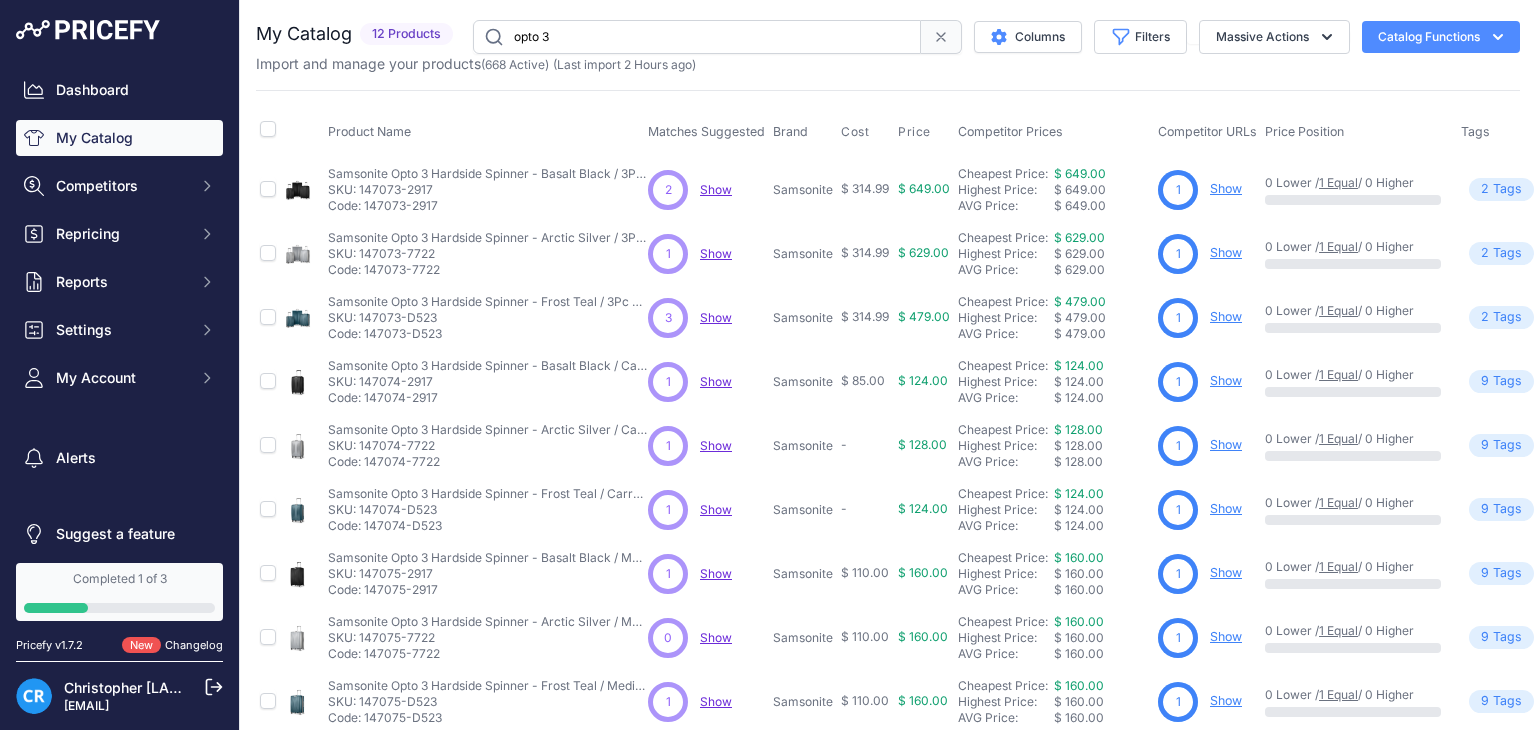 drag, startPoint x: 461, startPoint y: 20, endPoint x: 363, endPoint y: 13, distance: 98.24968 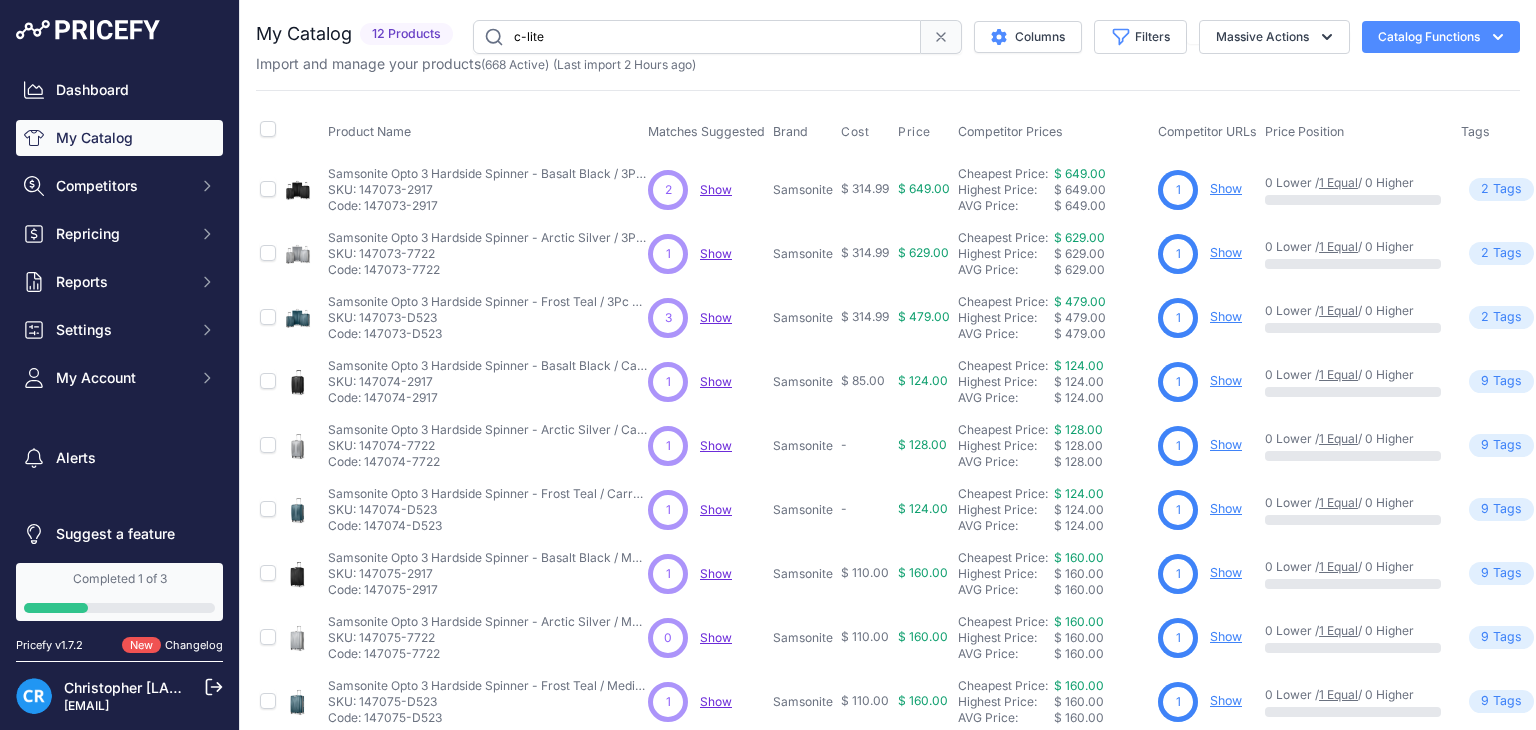 type on "c-lite" 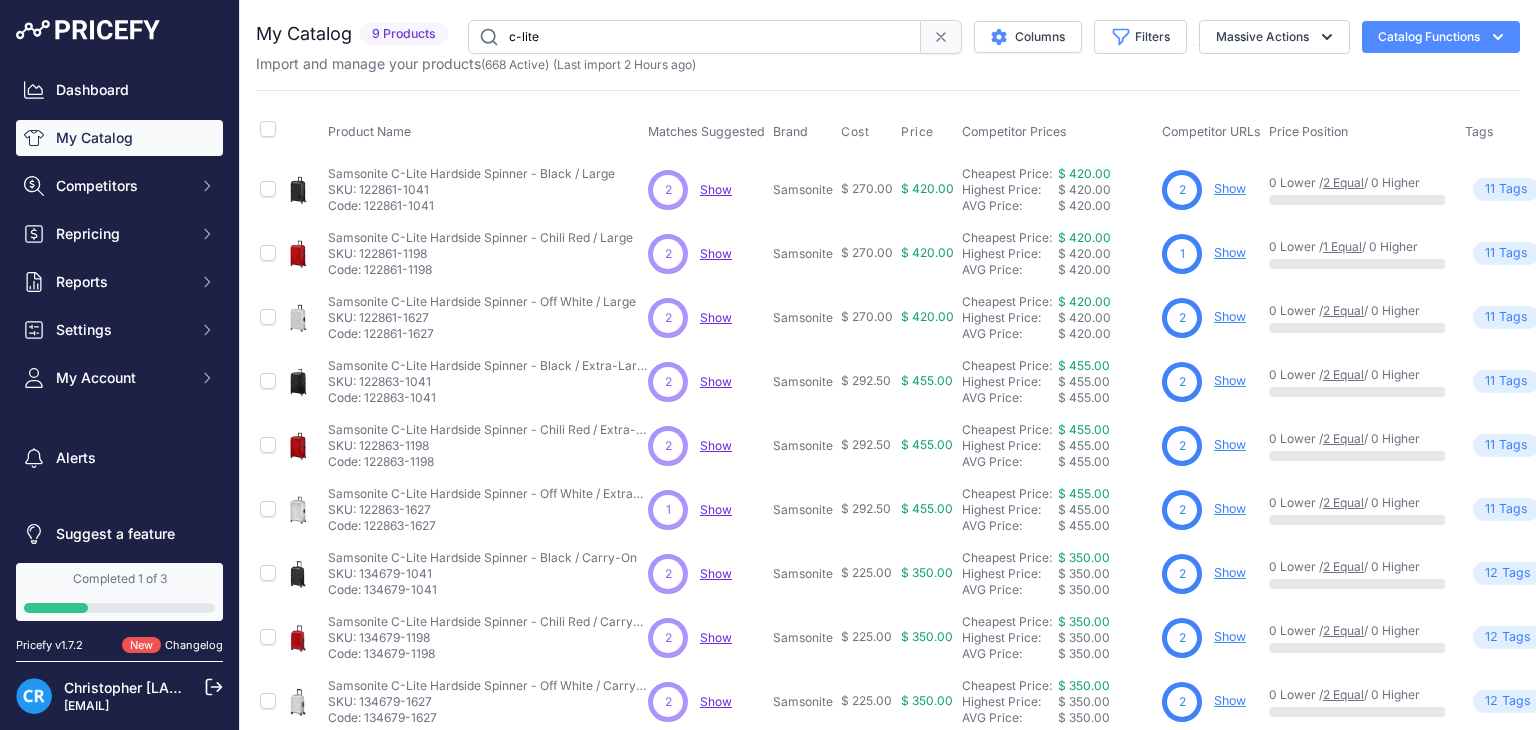 scroll, scrollTop: 0, scrollLeft: 0, axis: both 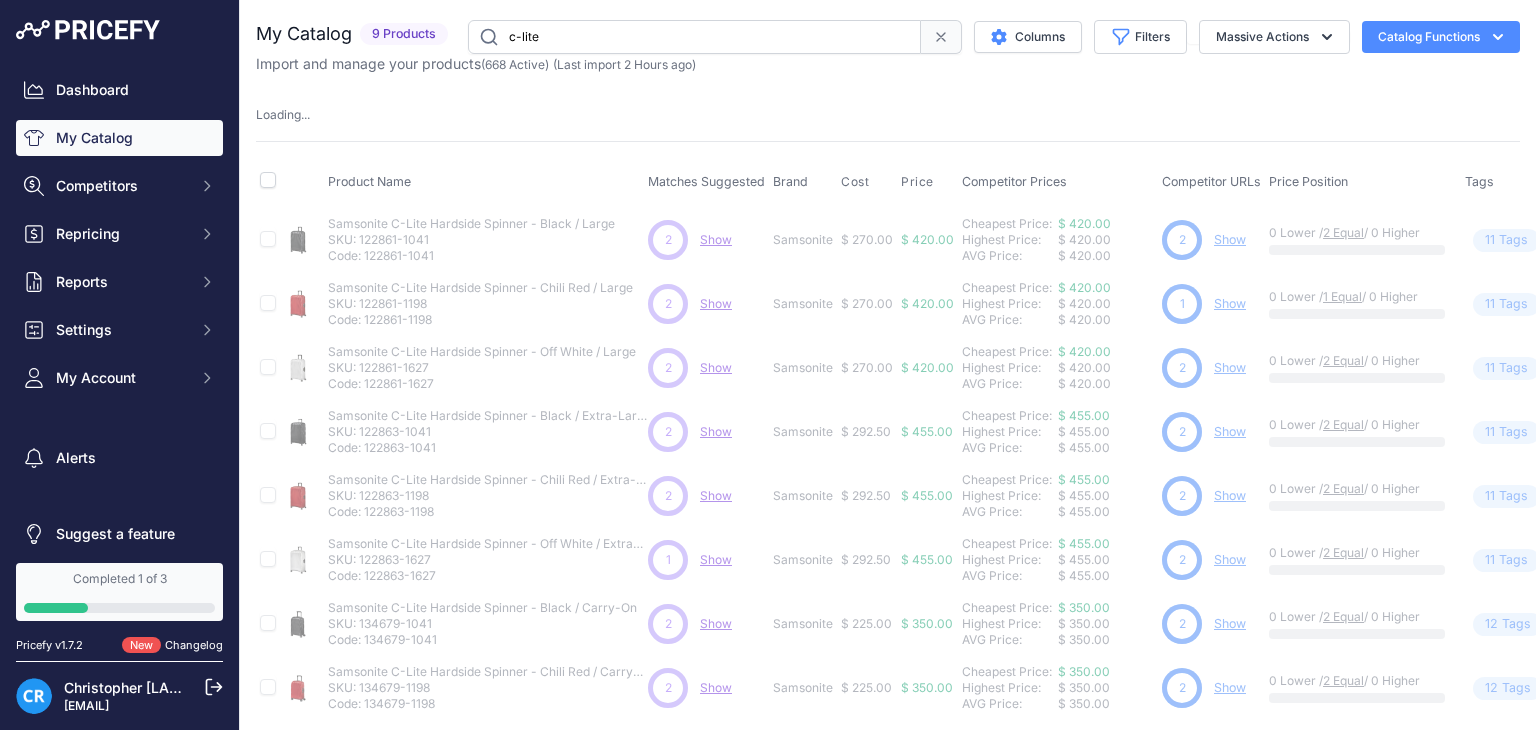 drag, startPoint x: 655, startPoint y: 28, endPoint x: 288, endPoint y: 22, distance: 367.04904 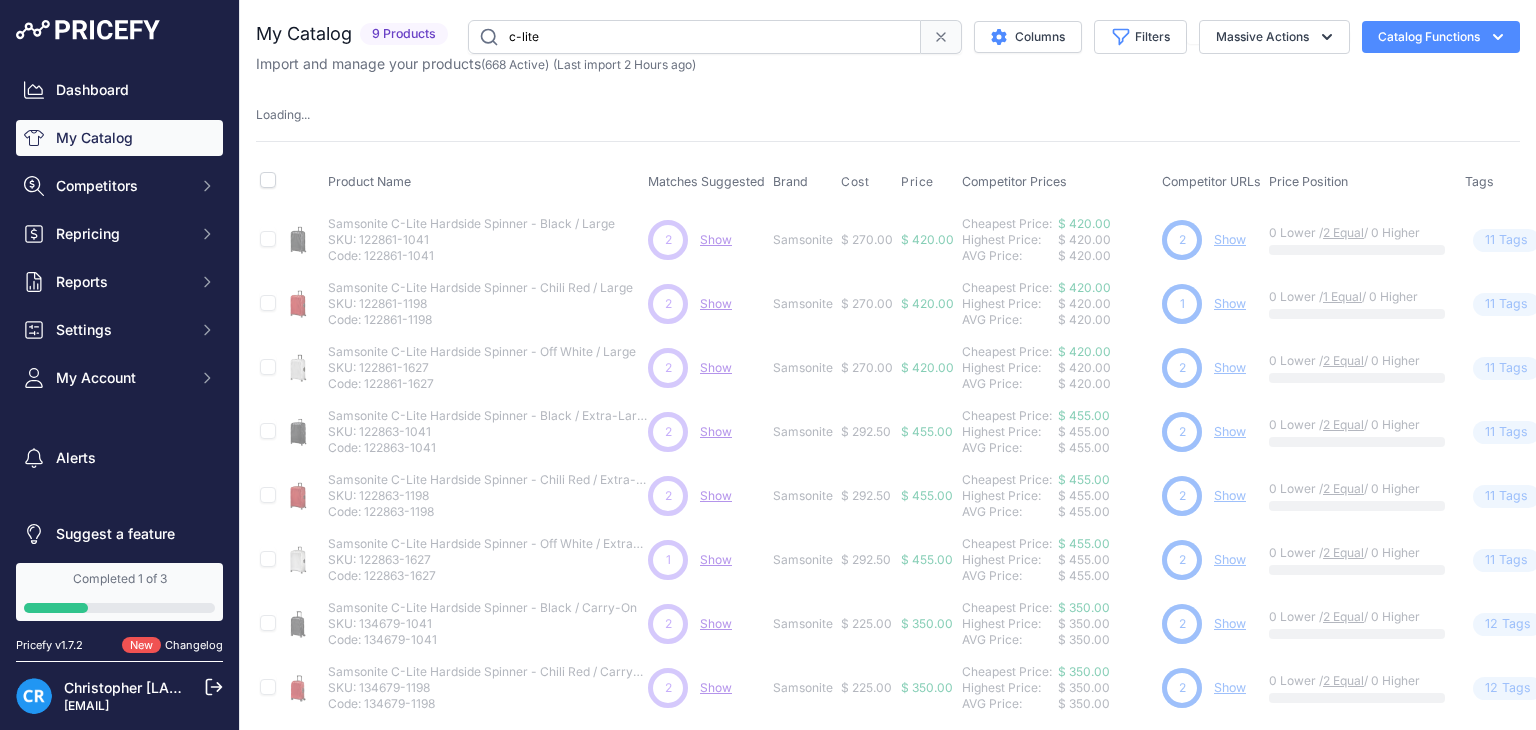 click on "My Catalog
9
Products" at bounding box center [888, 37] 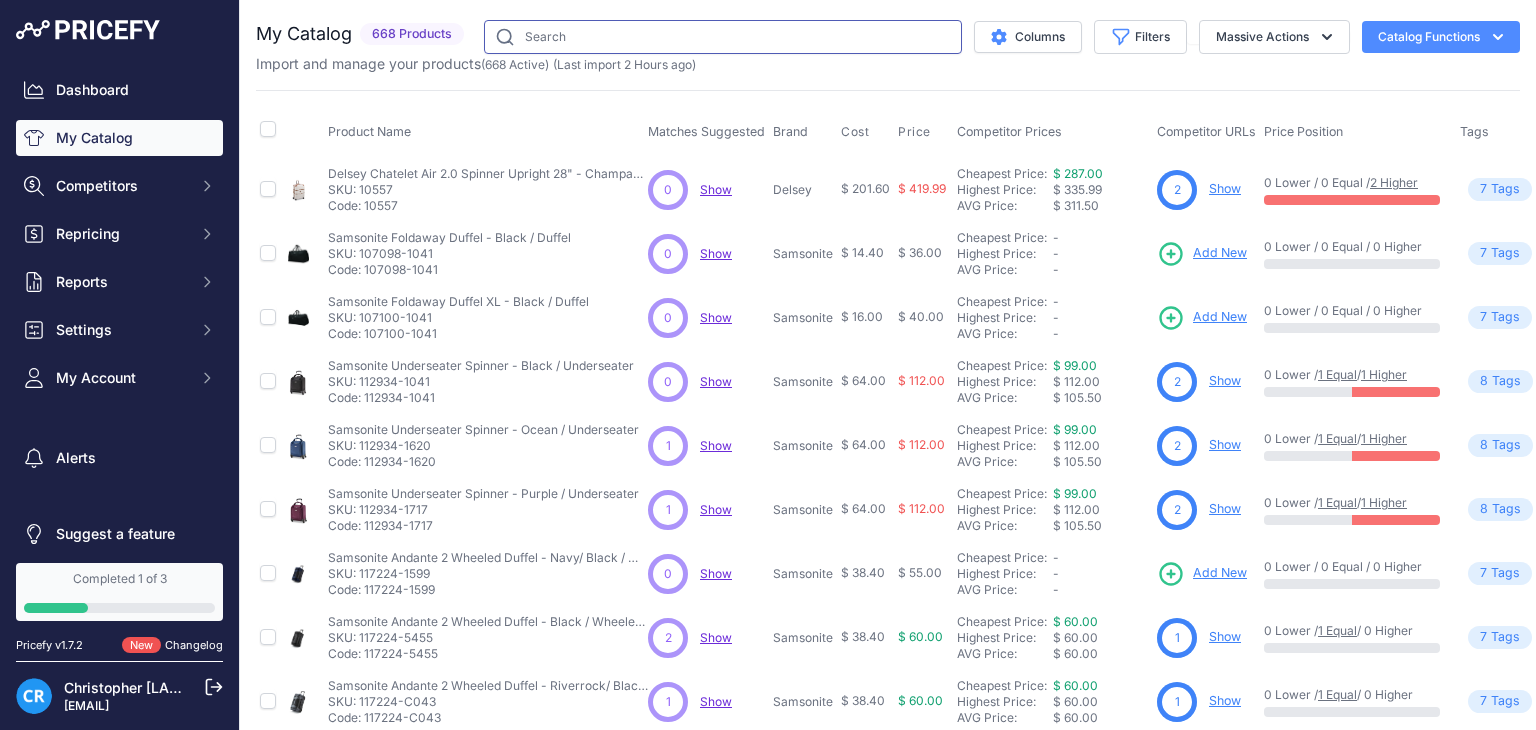click at bounding box center (723, 37) 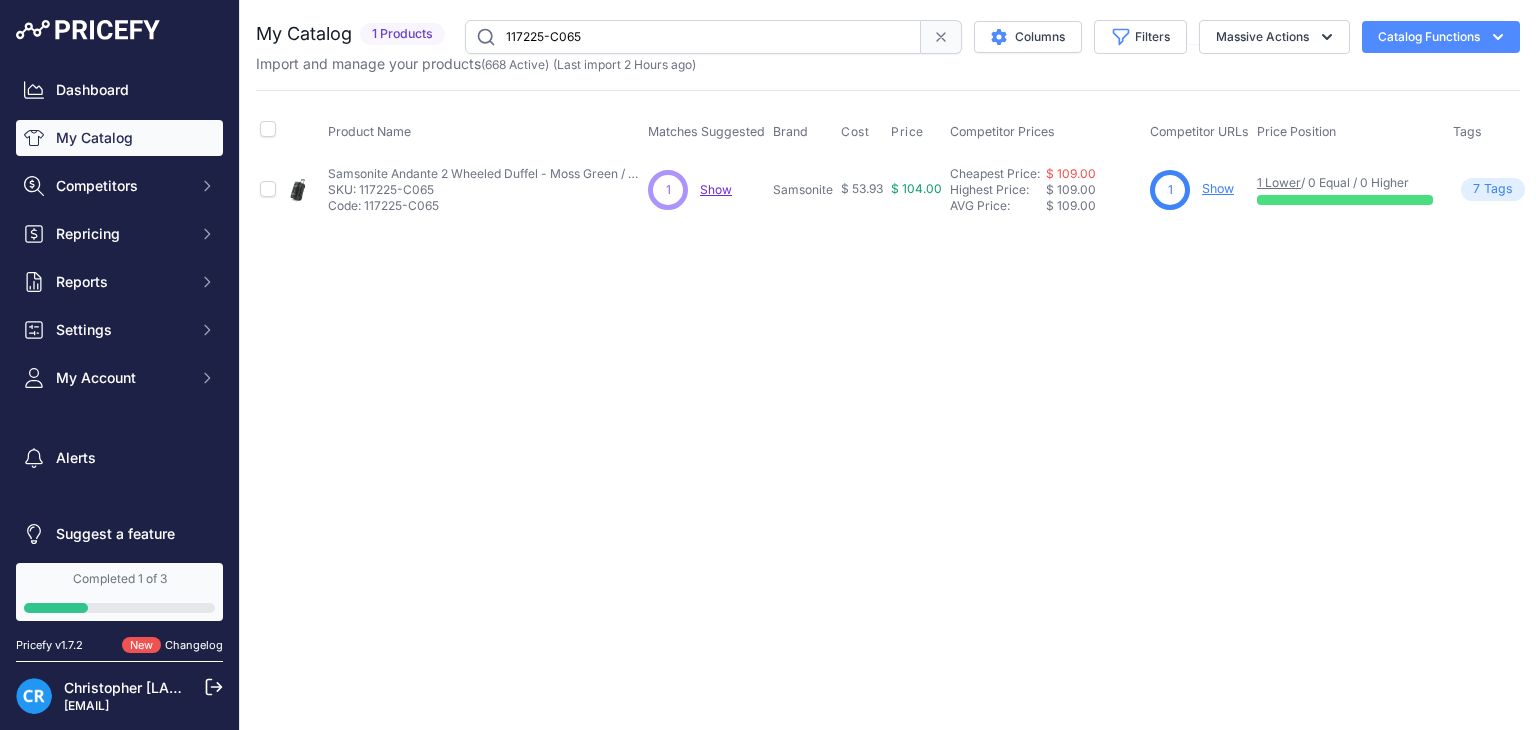 drag, startPoint x: 660, startPoint y: 36, endPoint x: 424, endPoint y: 33, distance: 236.01907 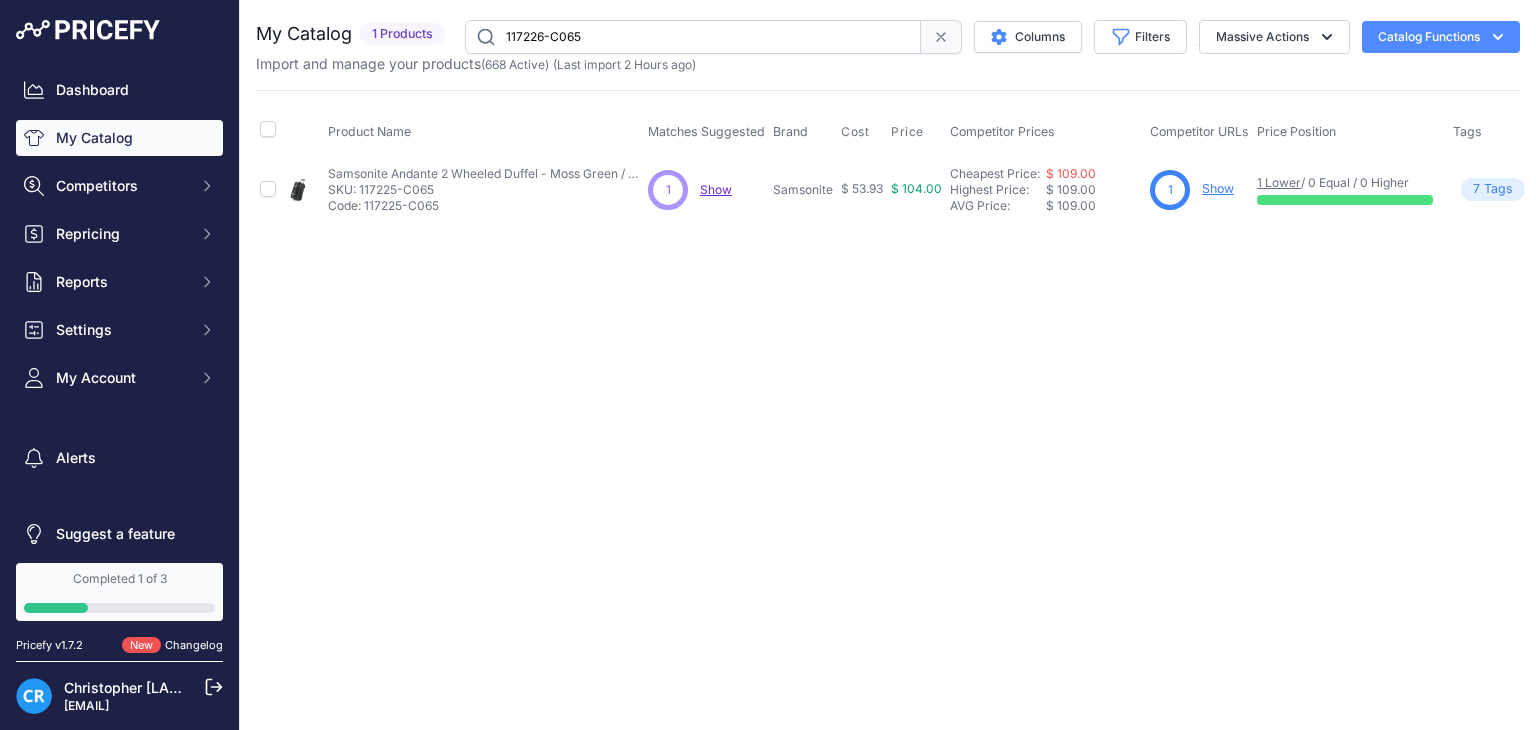type on "[NUMBER]" 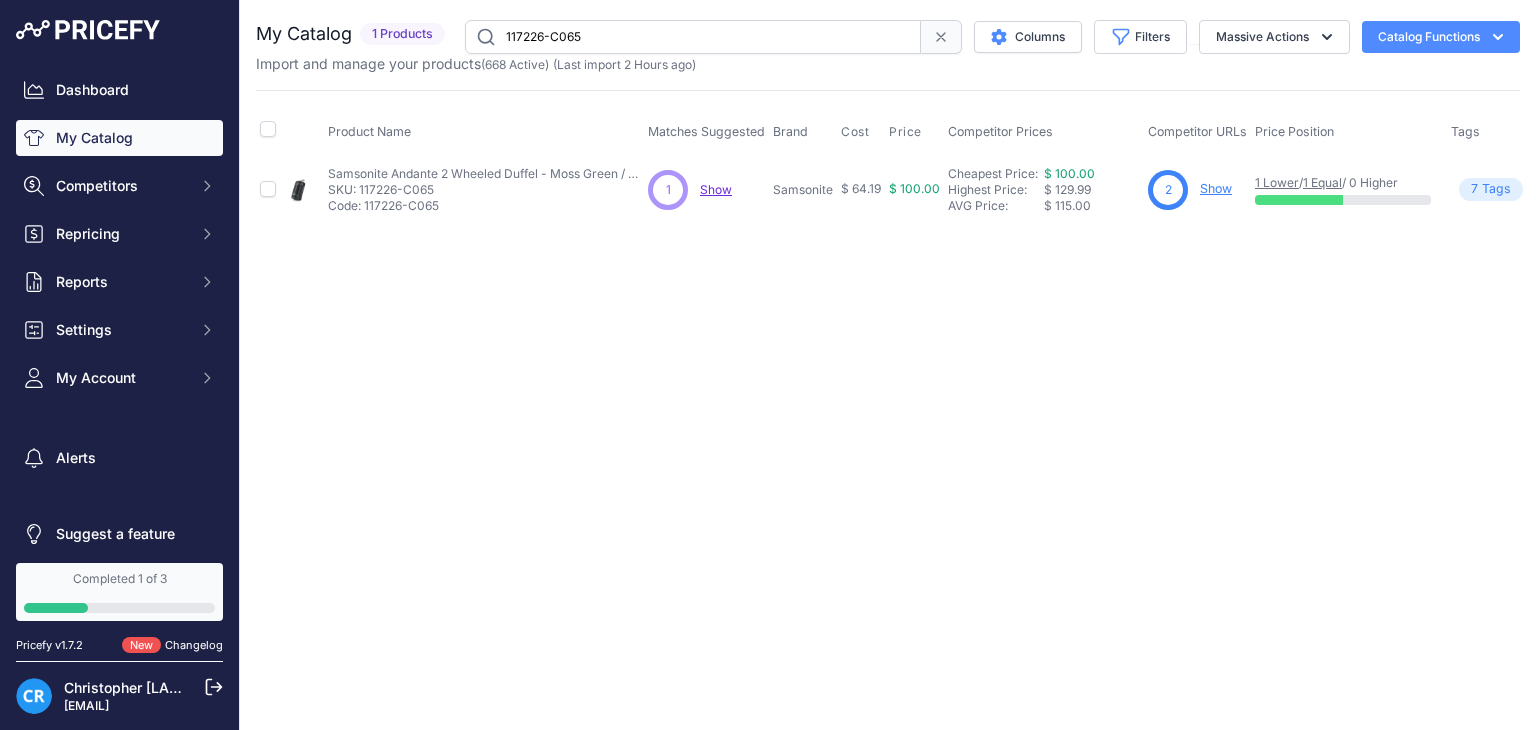 drag, startPoint x: 600, startPoint y: 39, endPoint x: 402, endPoint y: 44, distance: 198.06313 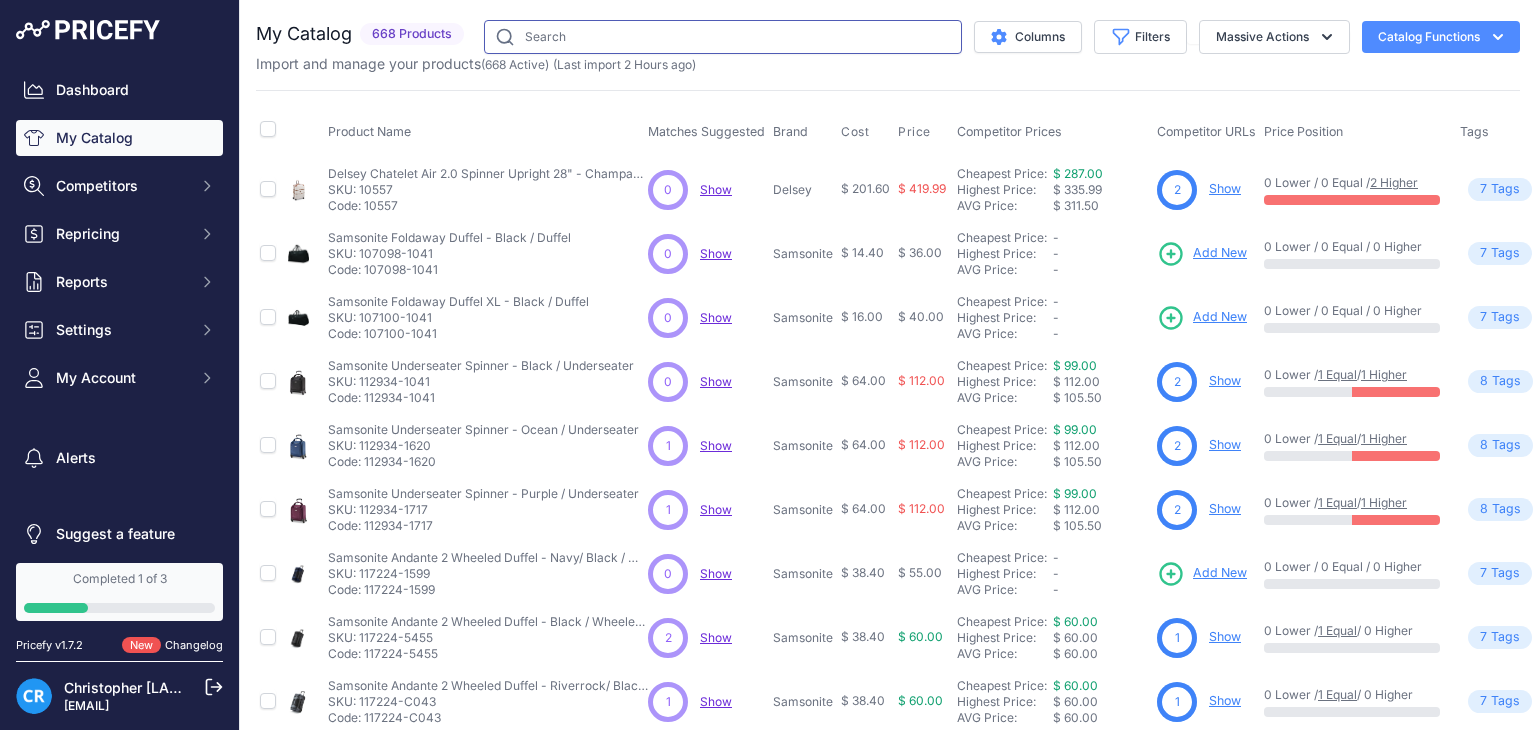click at bounding box center [723, 37] 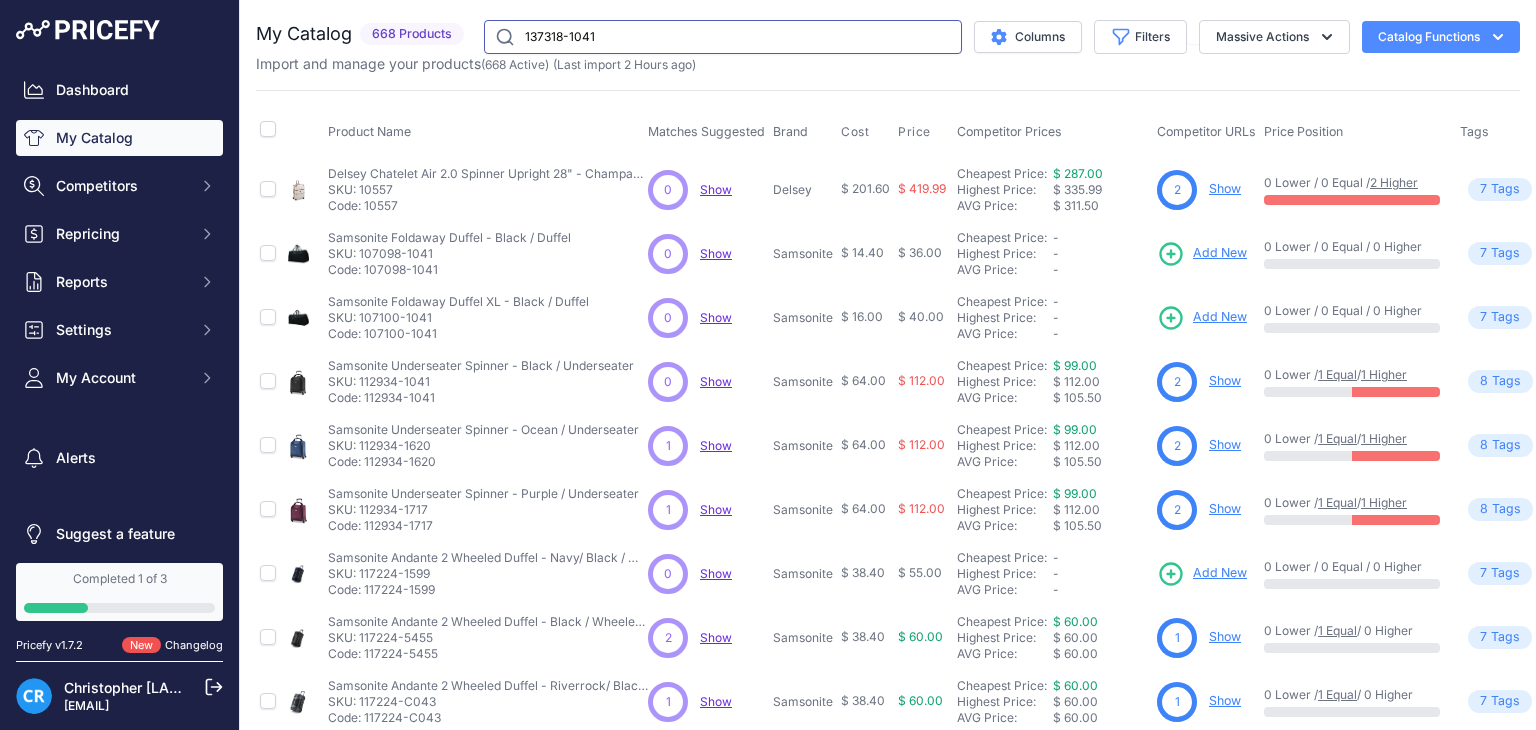 type on "137318-1041" 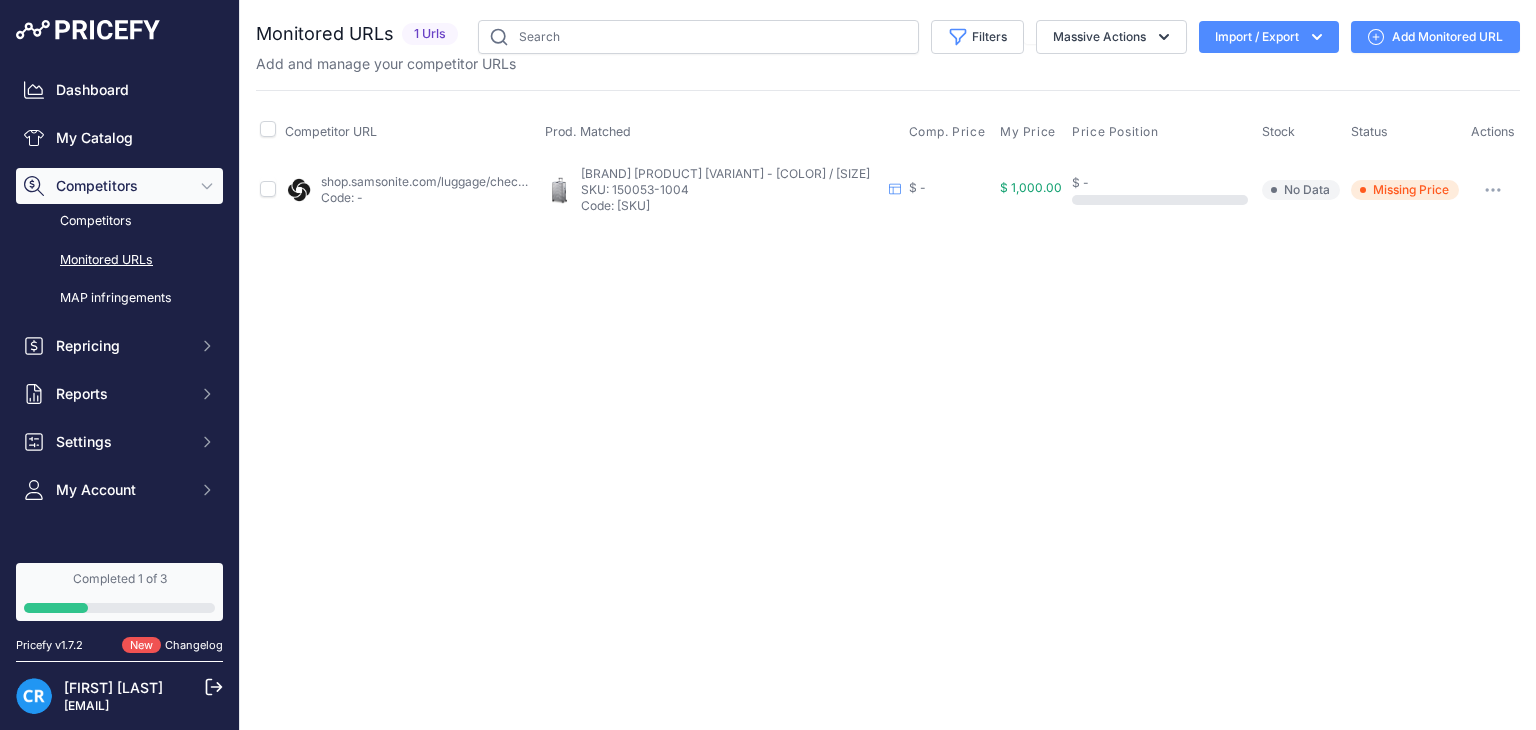 scroll, scrollTop: 0, scrollLeft: 0, axis: both 